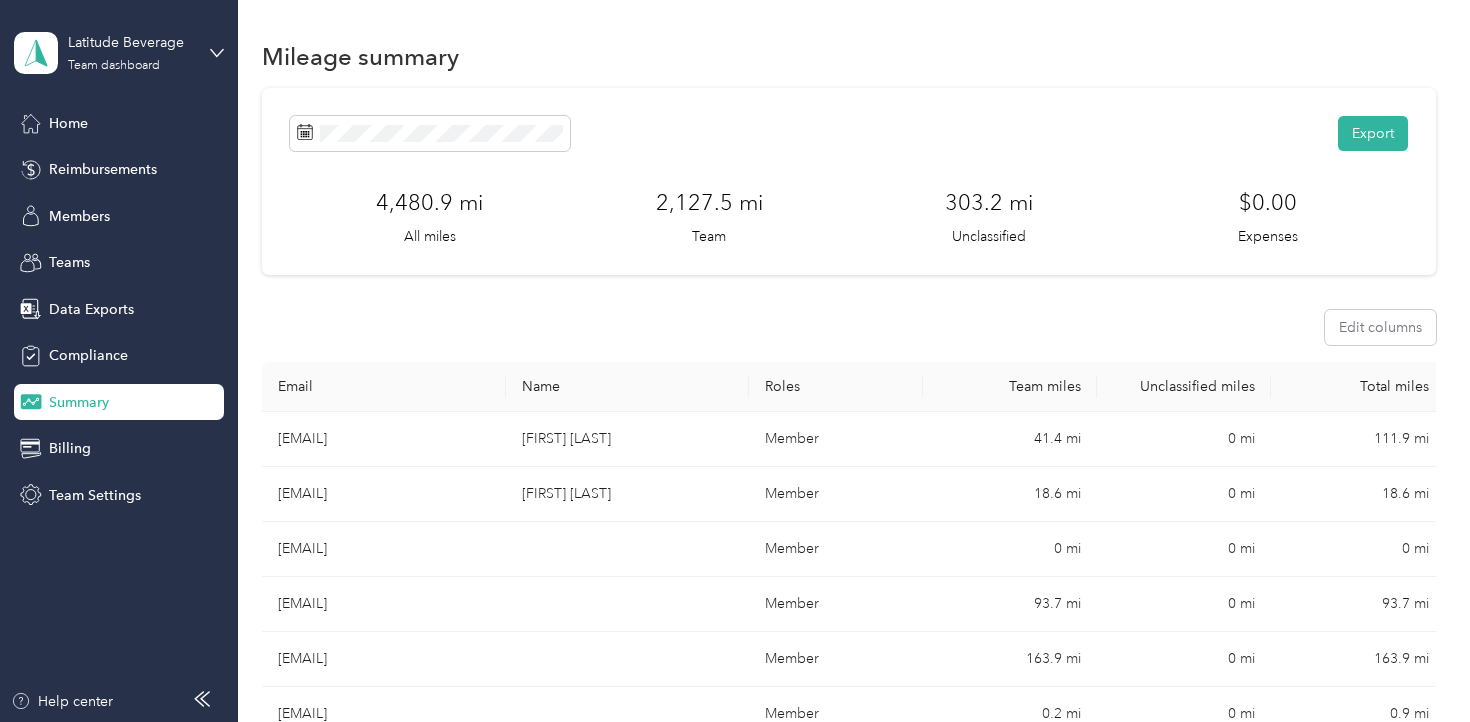 scroll, scrollTop: 0, scrollLeft: 0, axis: both 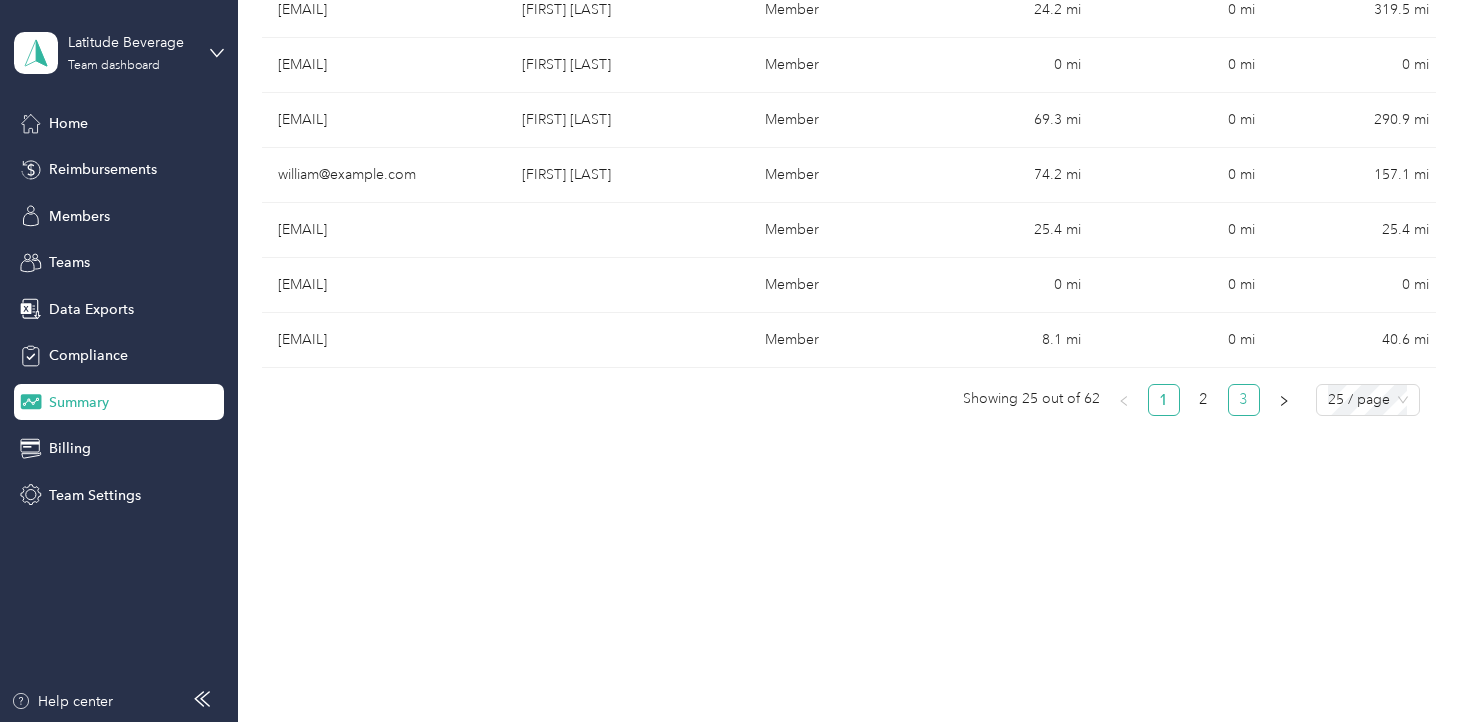 click on "3" at bounding box center [1244, 400] 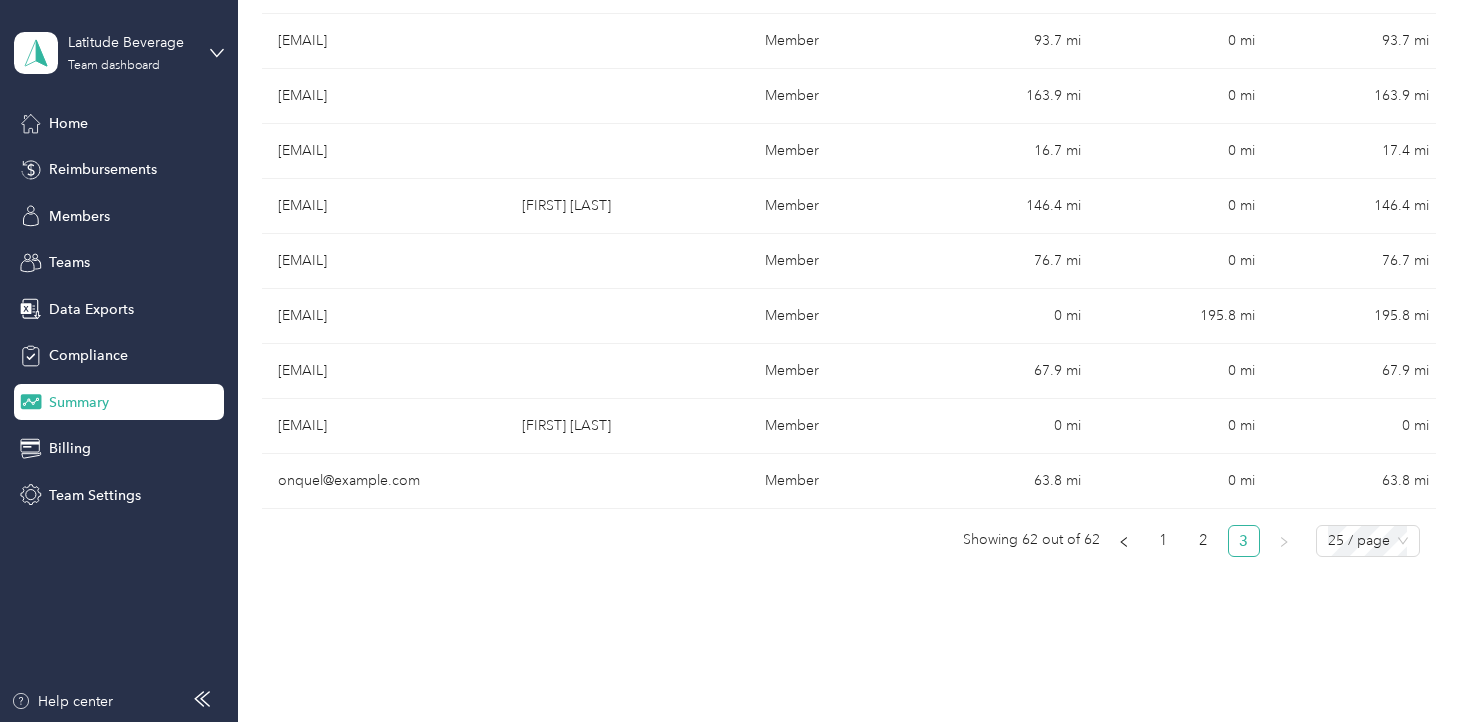 scroll, scrollTop: 561, scrollLeft: 0, axis: vertical 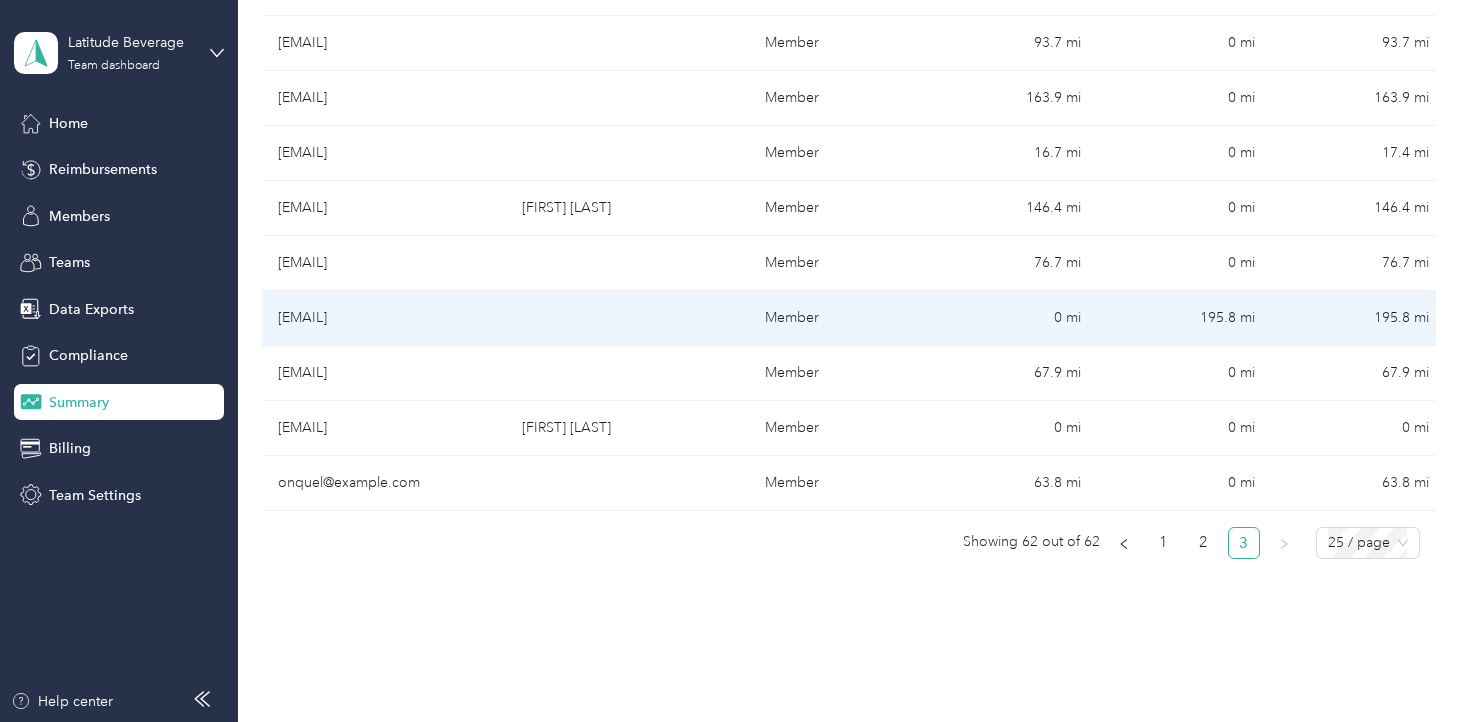 click on "0 mi" at bounding box center [1010, 318] 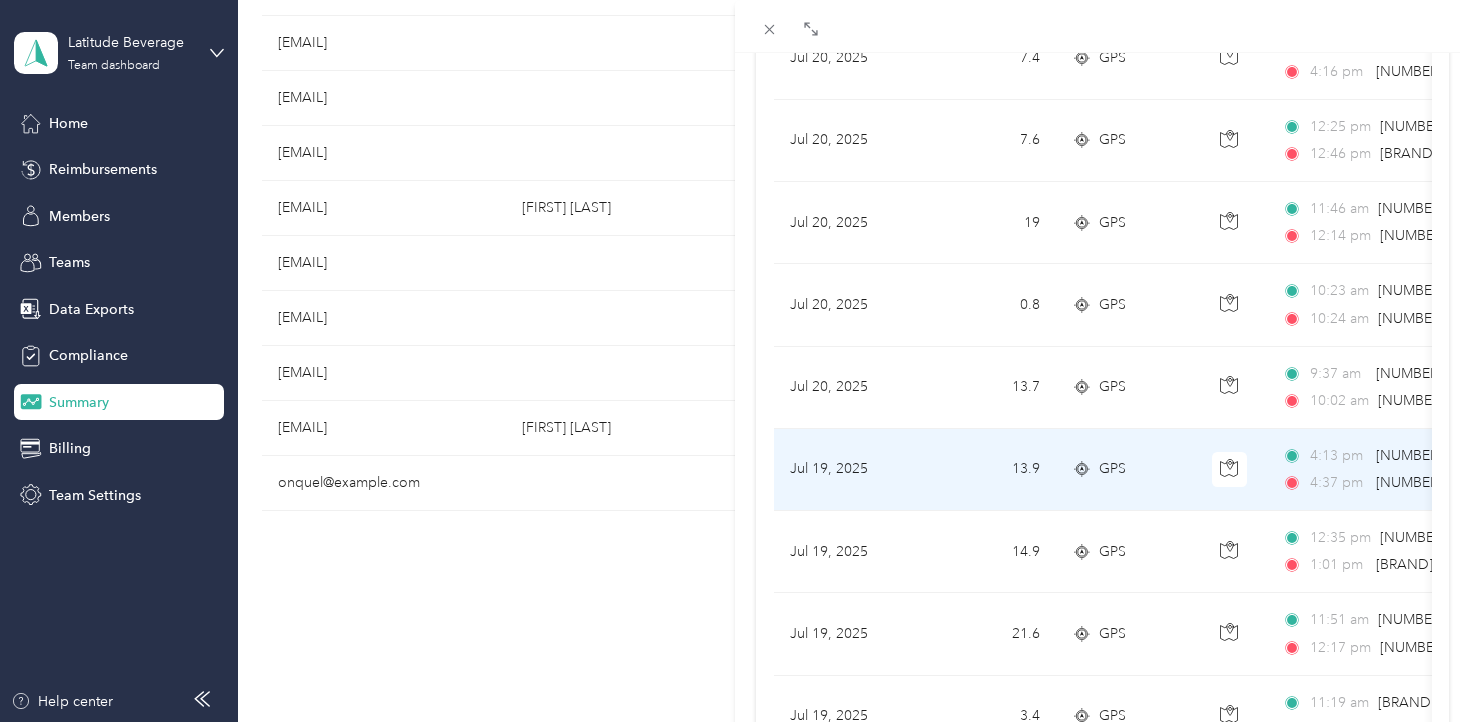 scroll, scrollTop: 0, scrollLeft: 0, axis: both 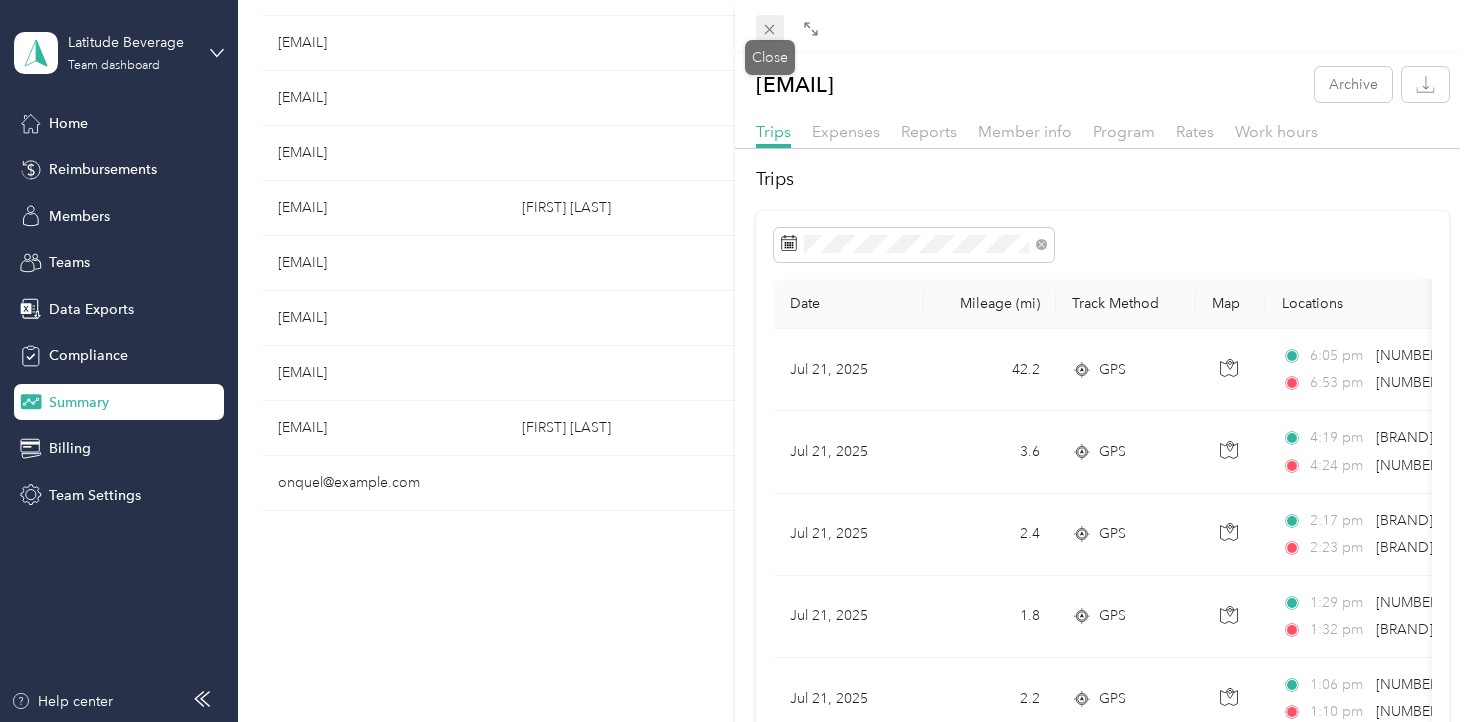 click 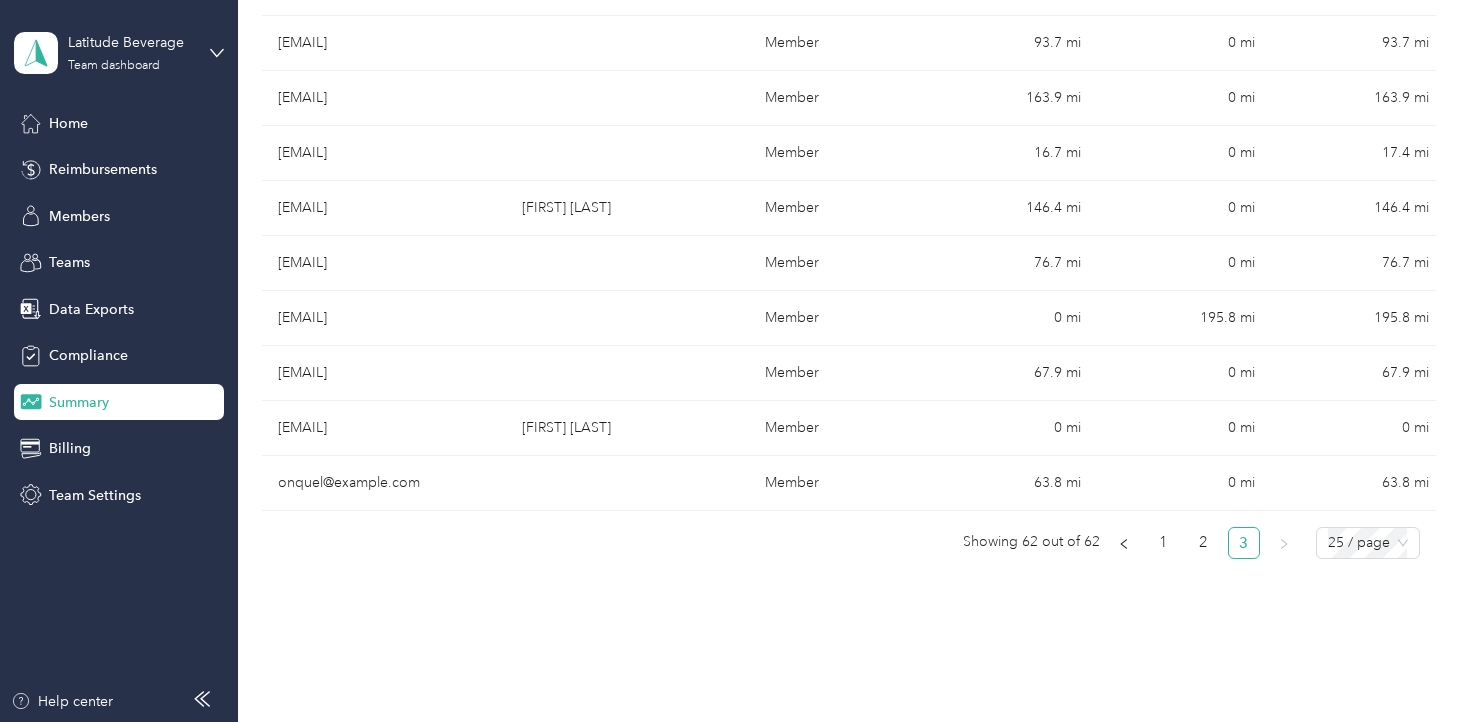 click on "Export [NUMBER] mi All miles [NUMBER] mi Team [NUMBER] mi Unclassified $[NUMBER] Expenses Edit columns Email Name Roles Team miles Unclassified miles Total miles             [EMAIL] [FIRST] [LAST] Member [NUMBER] mi 0 mi [NUMBER] mi [EMAIL] [FIRST] [LAST] Member [NUMBER] mi 0 mi [NUMBER] mi [EMAIL]   Member 0 mi 0 mi 0 mi [EMAIL]   Member [NUMBER] mi 0 mi [NUMBER] mi [EMAIL]   Member [NUMBER] mi 0 mi [NUMBER] mi [EMAIL]   Member [NUMBER] mi 0 mi [NUMBER] mi [EMAIL] [FIRST] [LAST] Member [NUMBER] mi 0 mi [NUMBER] mi [EMAIL]   Member [NUMBER] mi 0 mi [NUMBER] mi [EMAIL] [FIRST] [LAST] Member 0 mi 0 mi 0 mi [EMAIL]   Member [NUMBER] mi 0 mi [NUMBER] mi Showing [NUMBER] out of [NUMBER] 1 2 3 [NUMBER] / page" at bounding box center [848, 93] 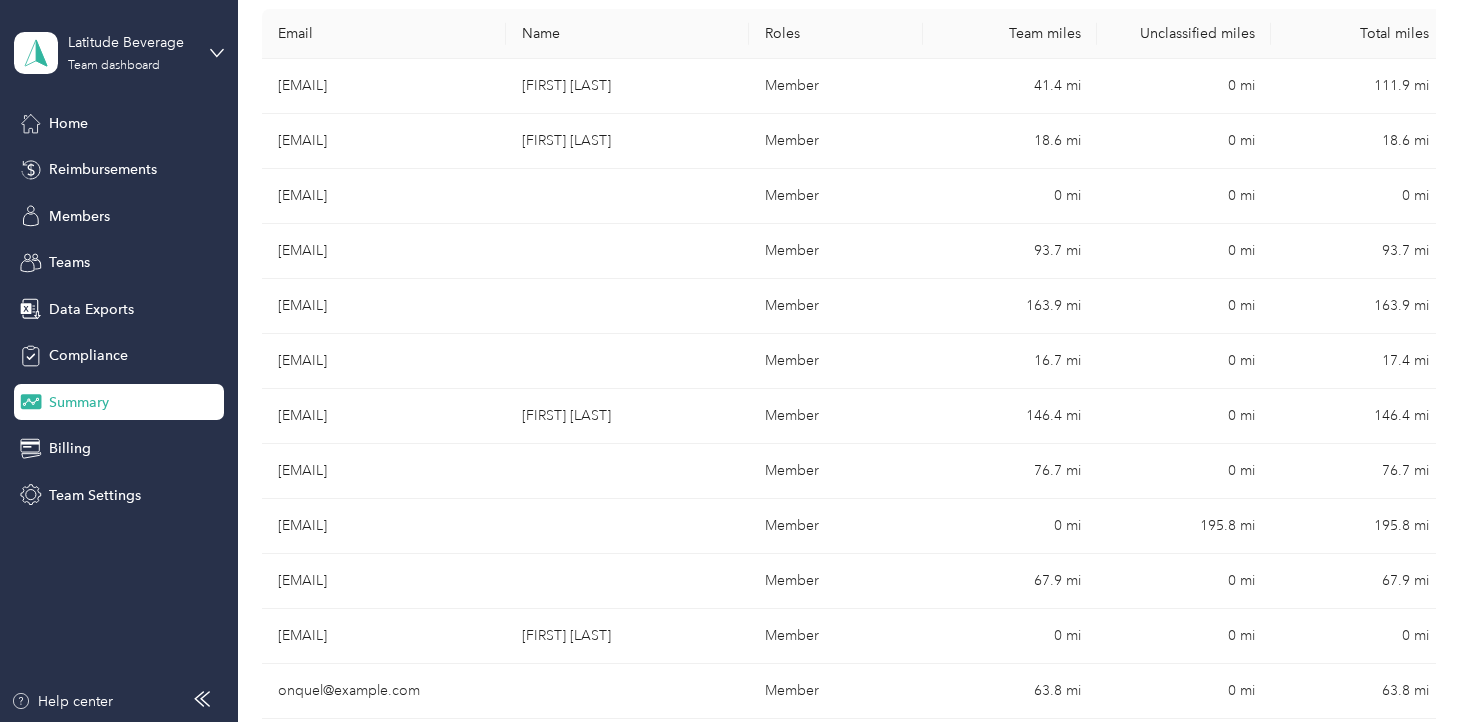 scroll, scrollTop: 343, scrollLeft: 0, axis: vertical 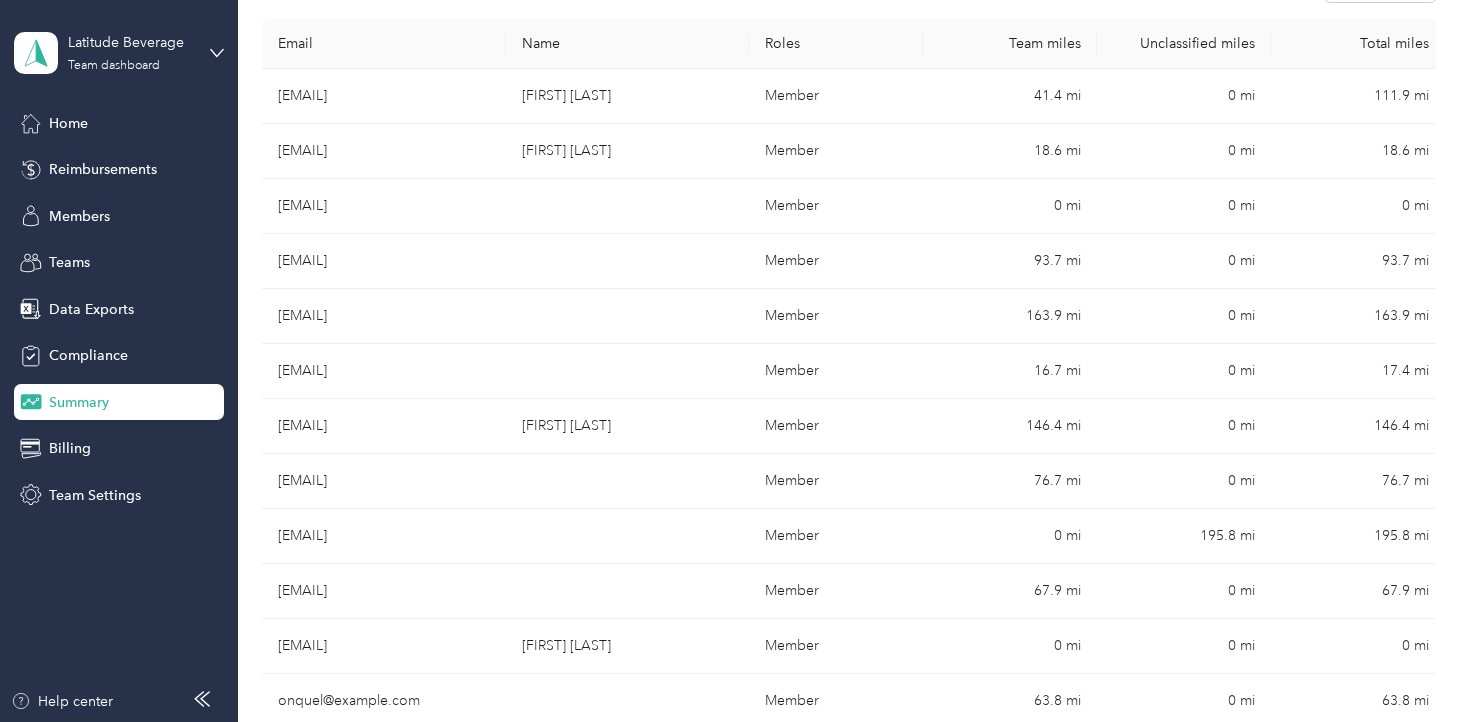 click on "Latitude Beverage Team dashboard Home Reimbursements Members Teams Data Exports Compliance Summary Billing Team Settings   Help center" at bounding box center (119, 361) 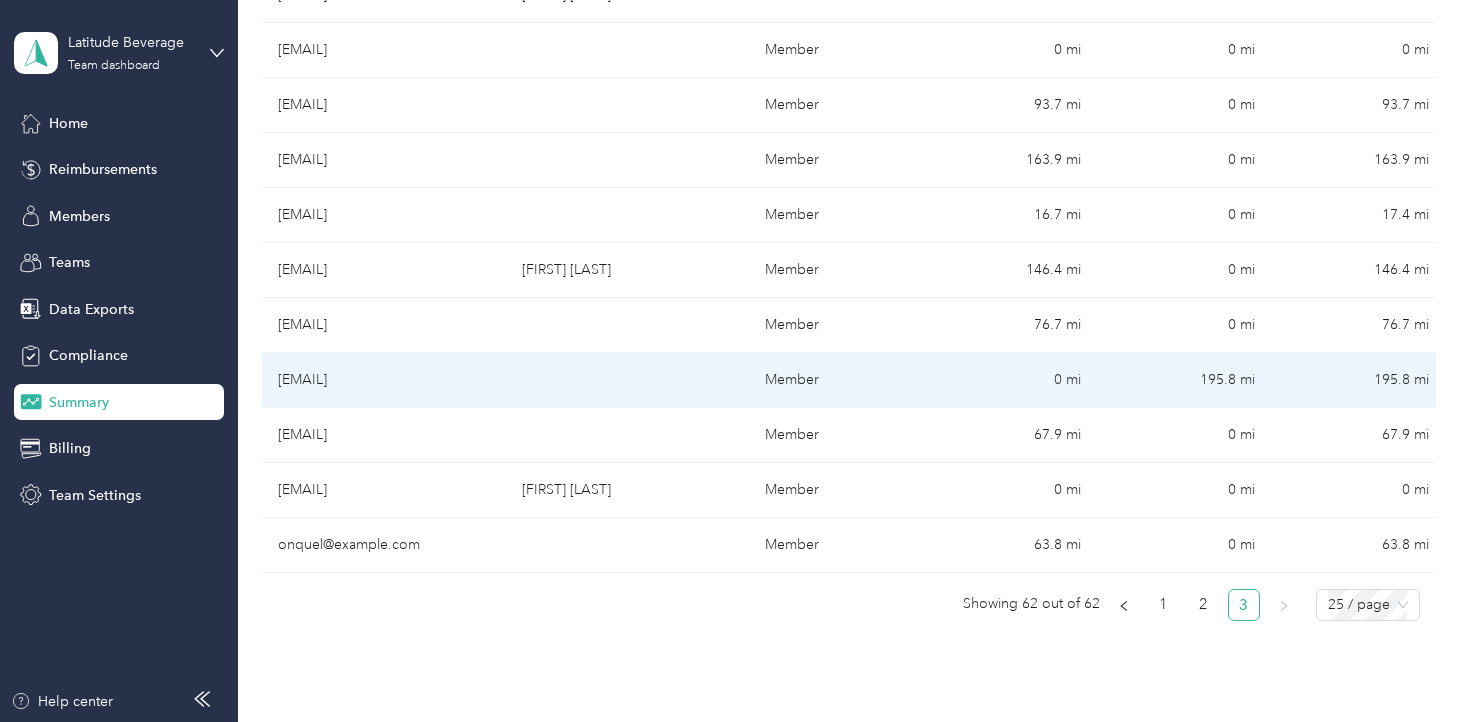 scroll, scrollTop: 498, scrollLeft: 0, axis: vertical 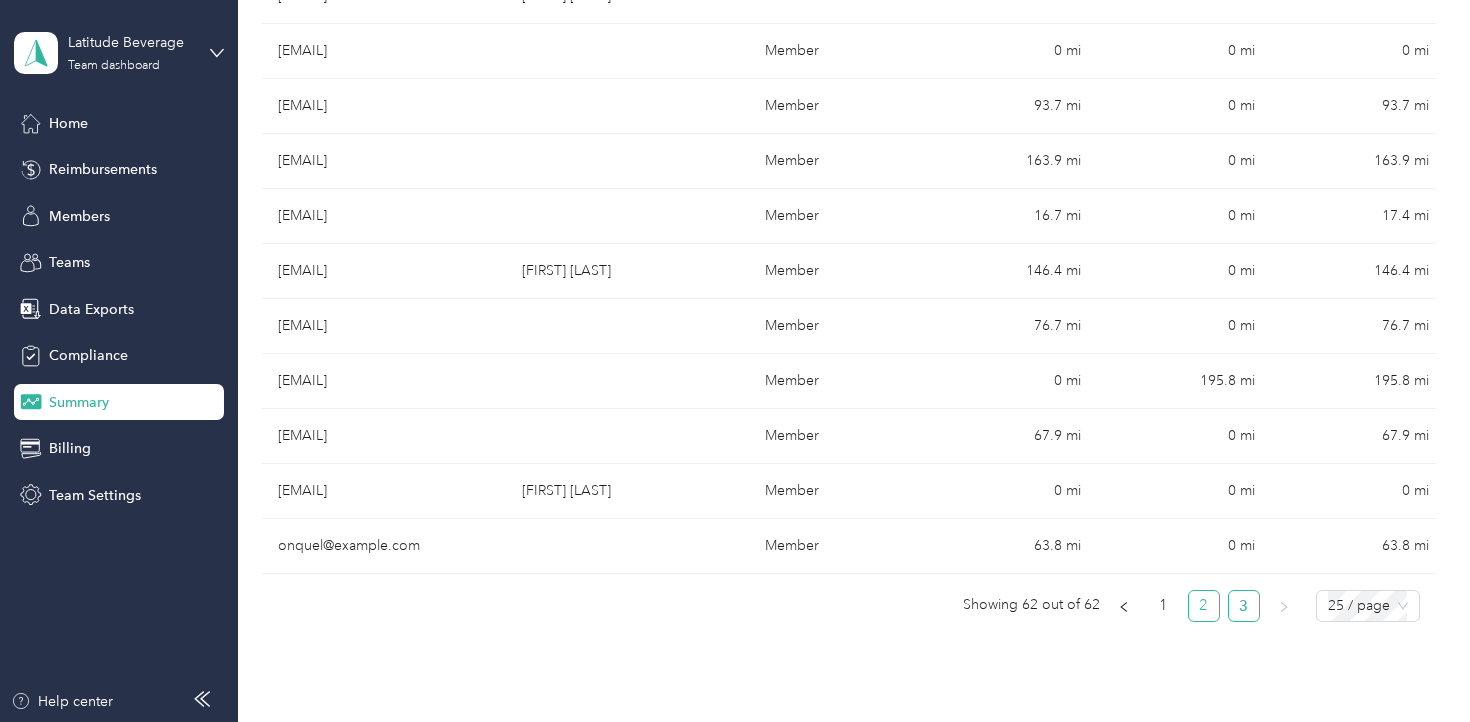 click on "2" at bounding box center [1204, 606] 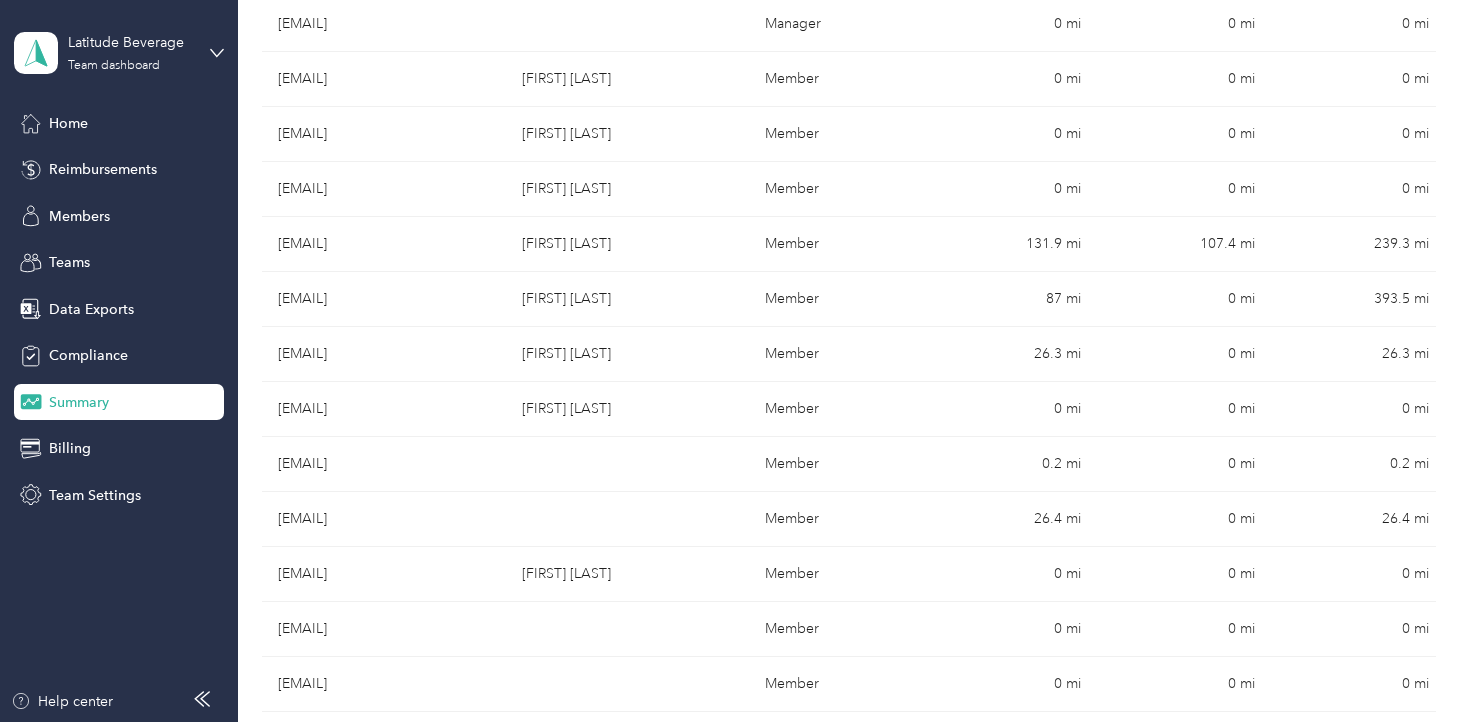 scroll, scrollTop: 370, scrollLeft: 0, axis: vertical 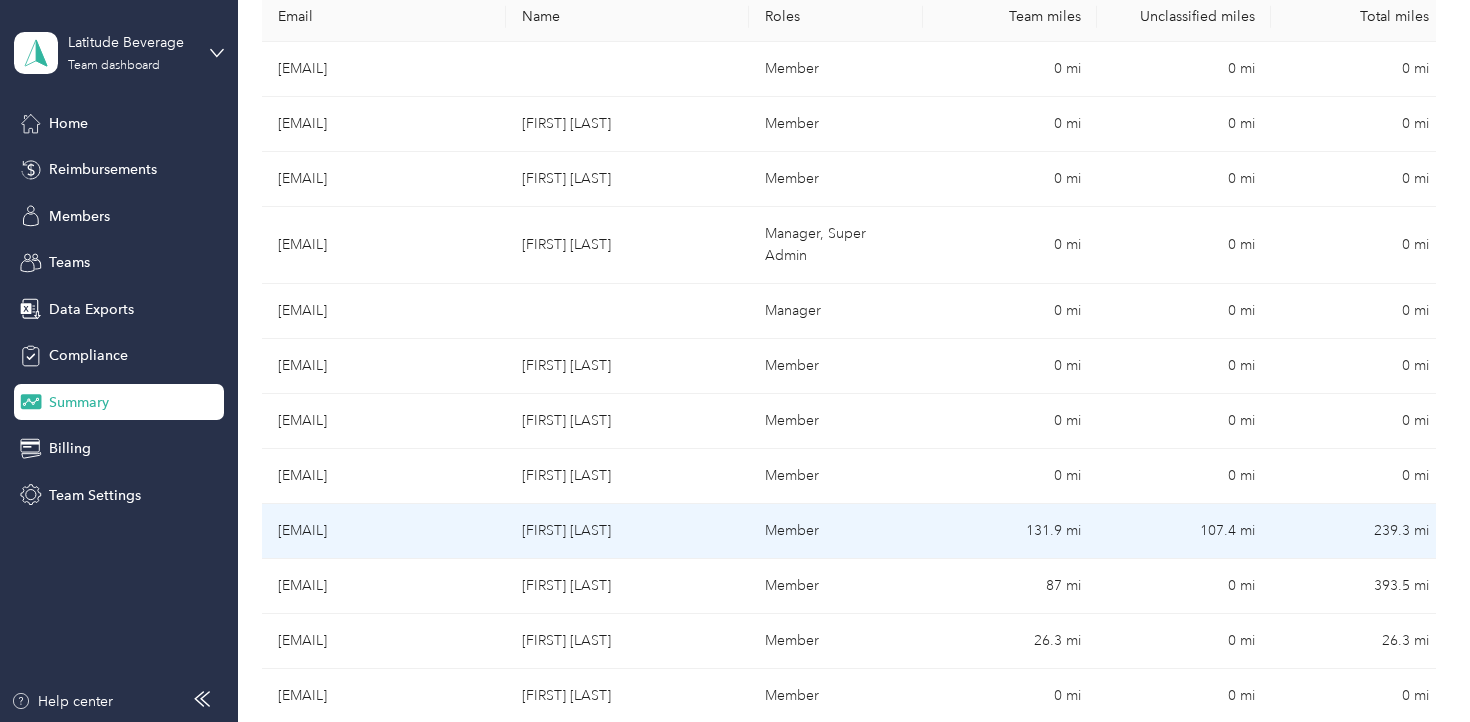 click on "131.9 mi" at bounding box center [1010, 531] 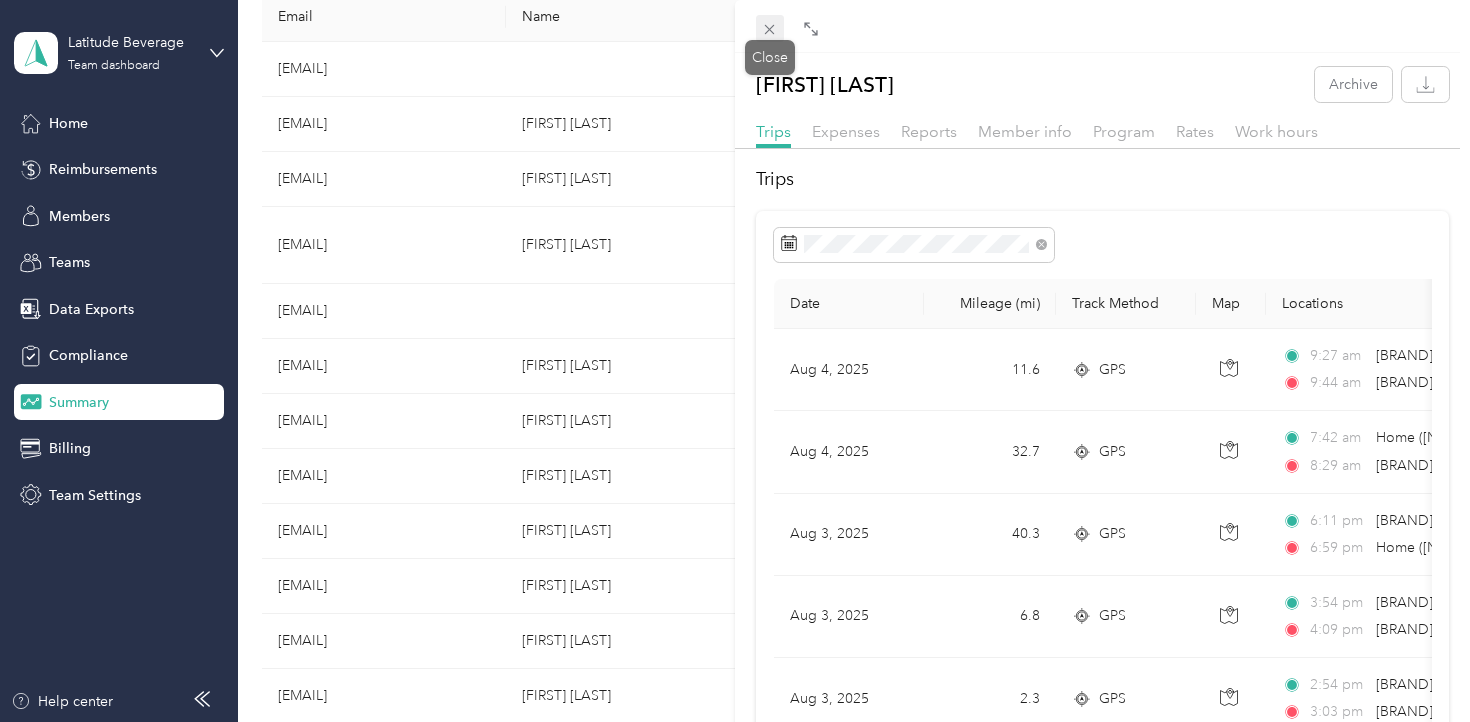 click at bounding box center (770, 29) 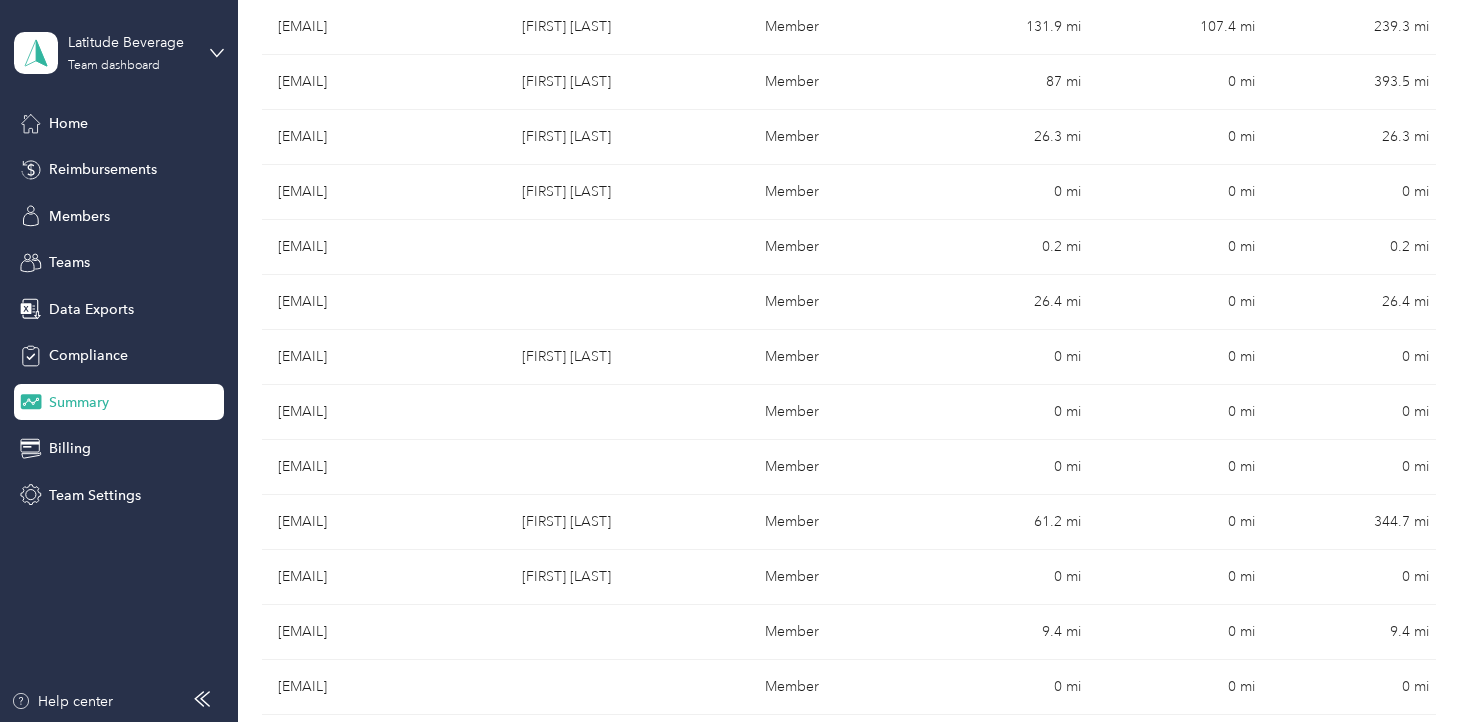scroll, scrollTop: 1189, scrollLeft: 0, axis: vertical 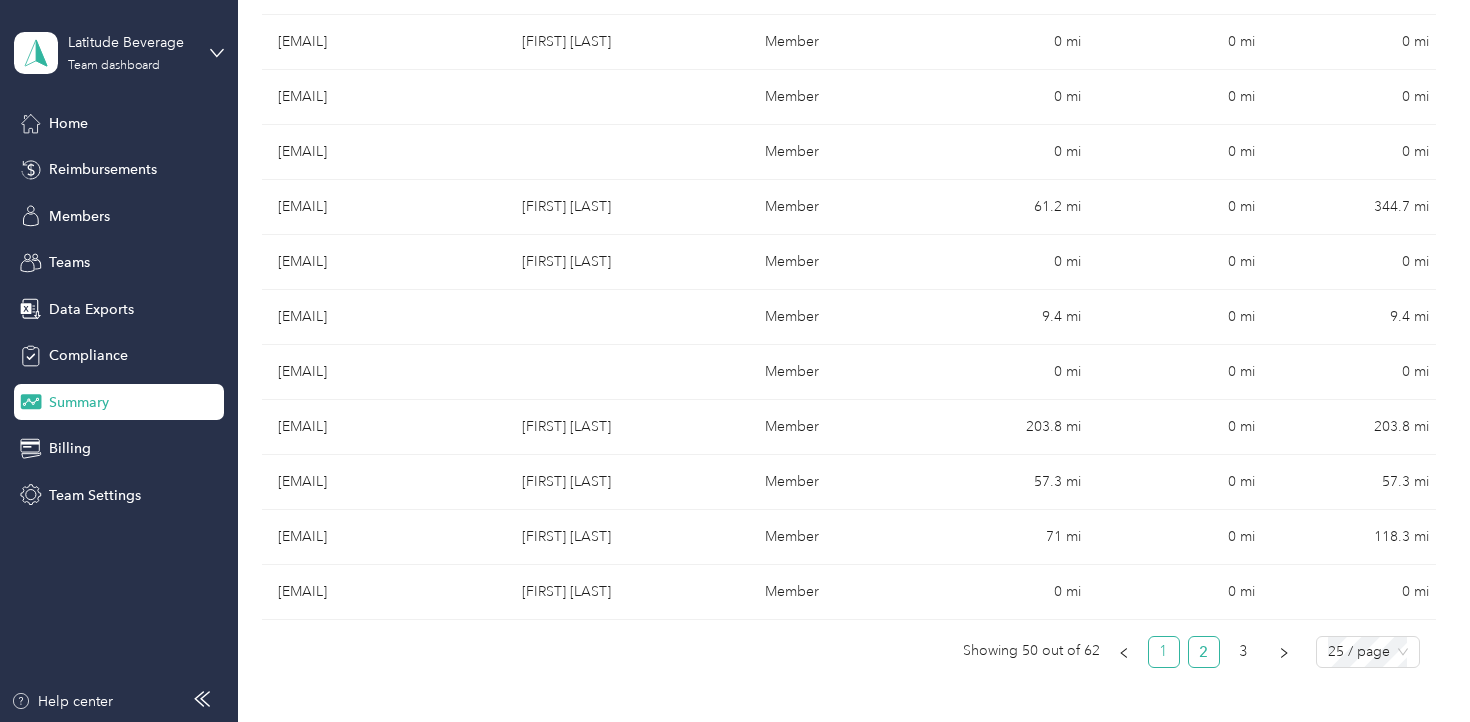 click on "1" at bounding box center (1164, 652) 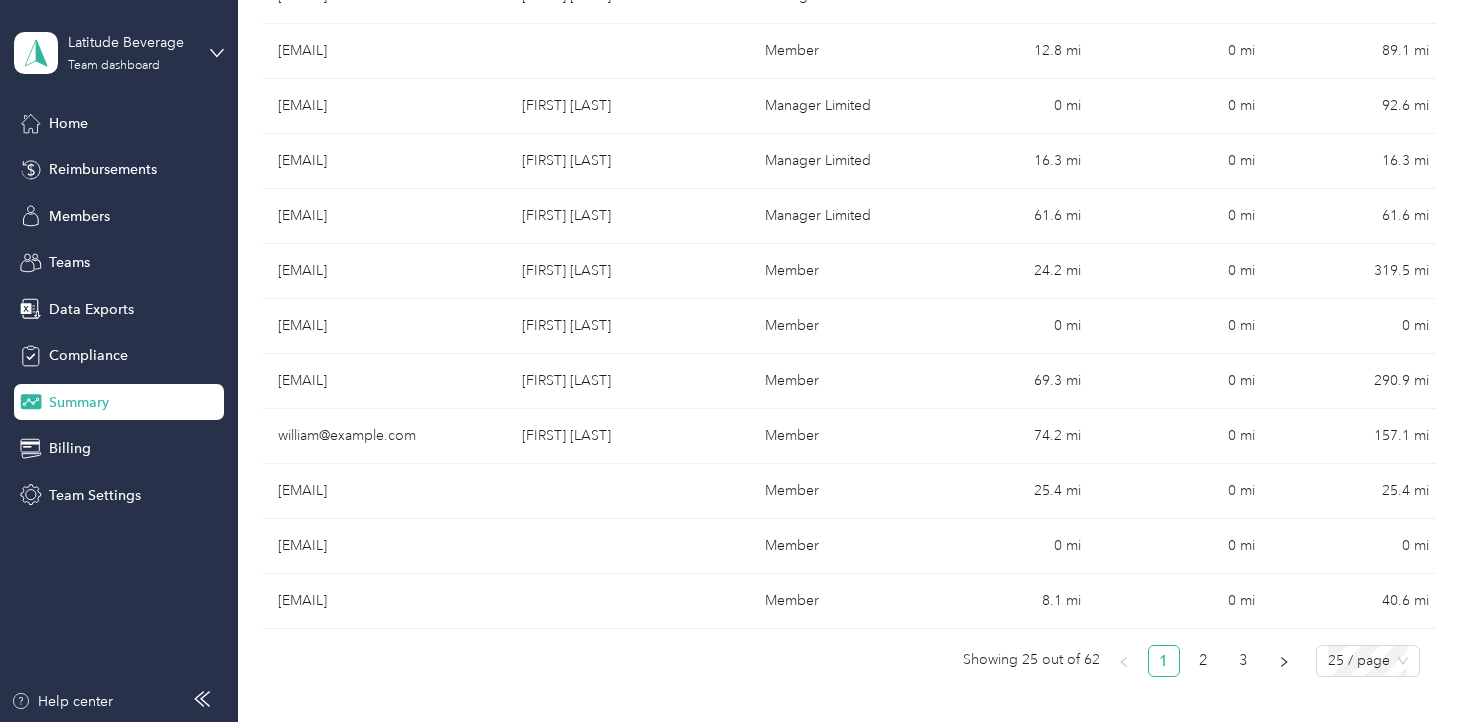 scroll, scrollTop: 1179, scrollLeft: 0, axis: vertical 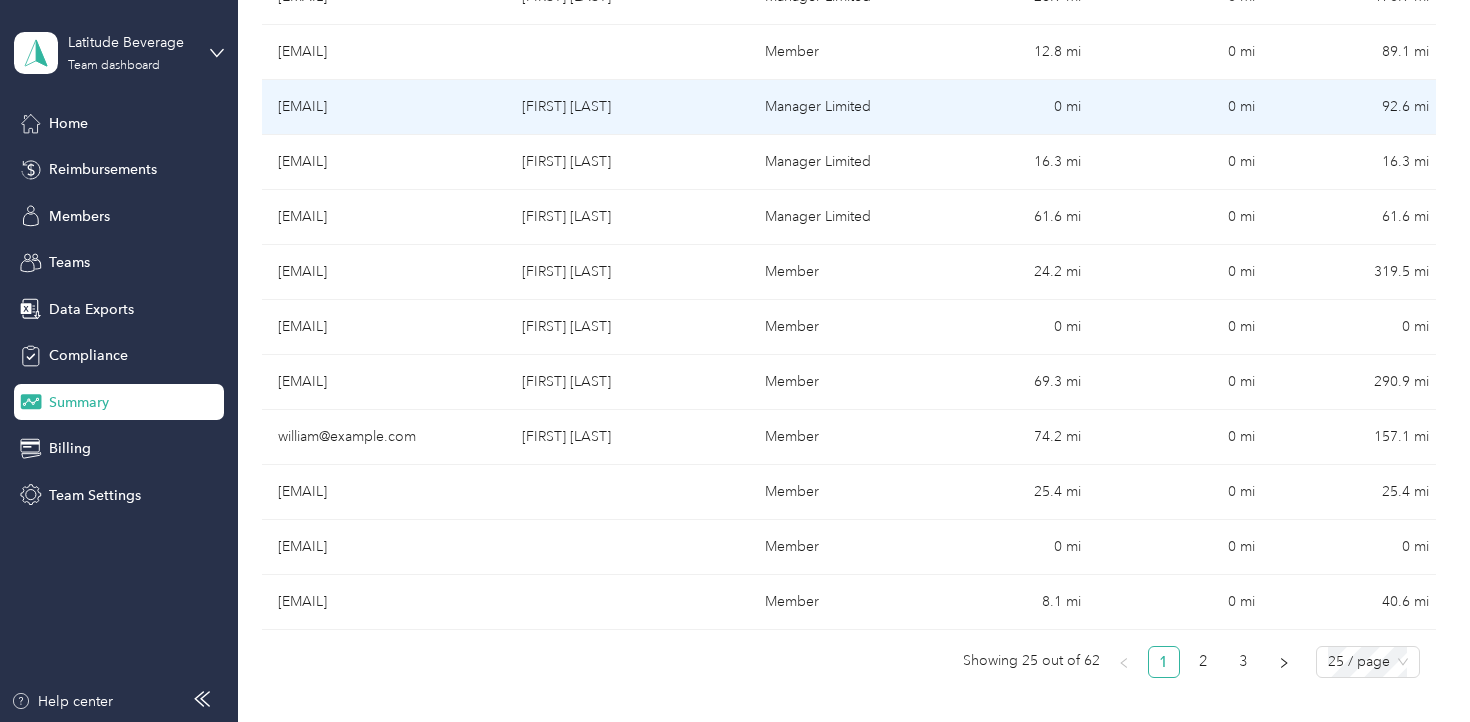 click on "0 mi" at bounding box center (1010, 107) 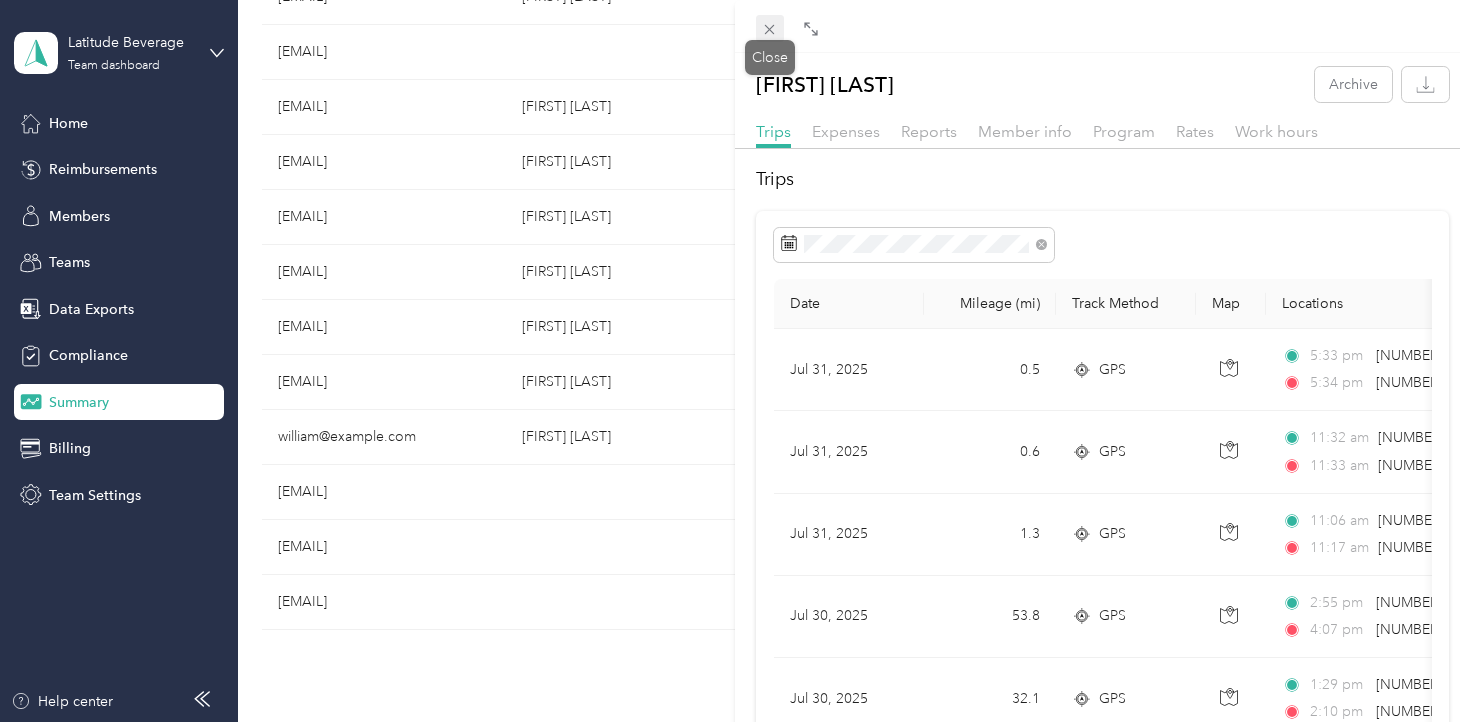click 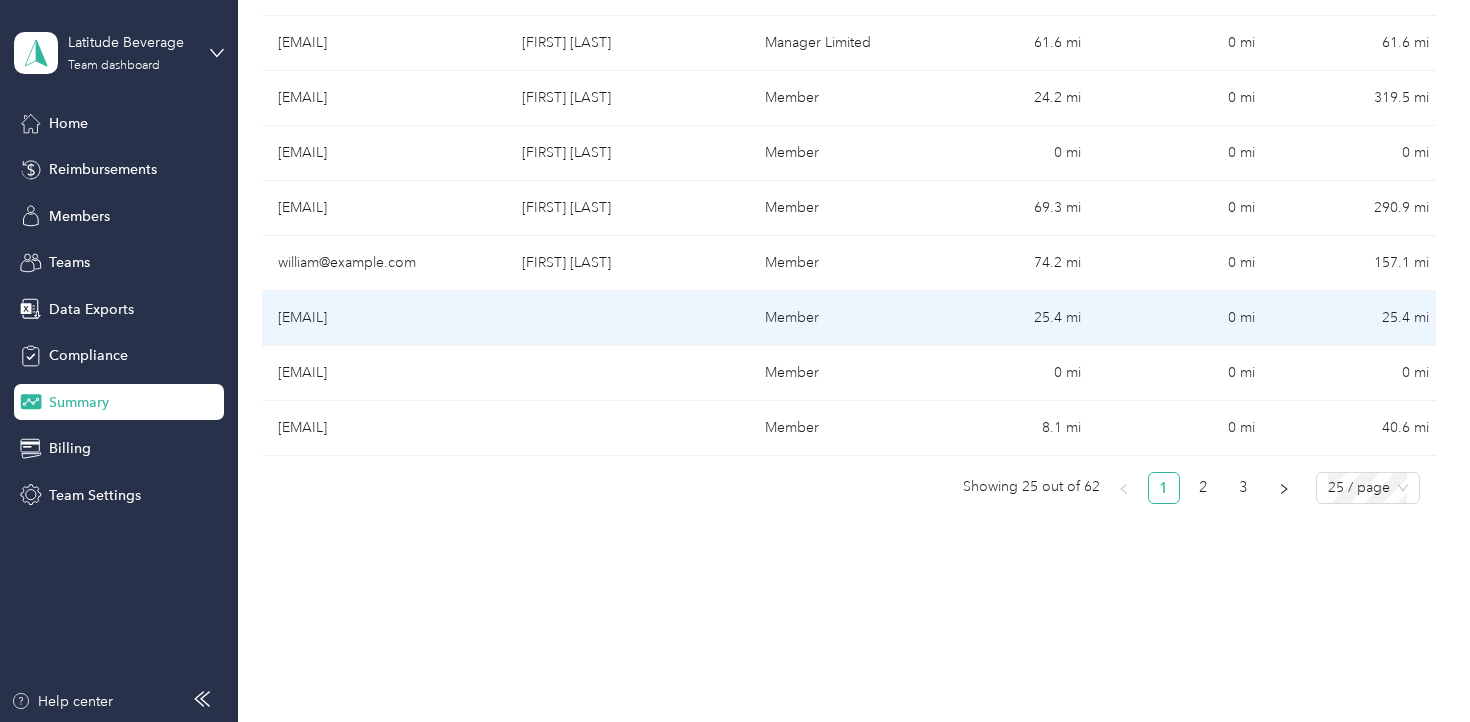 scroll, scrollTop: 1441, scrollLeft: 0, axis: vertical 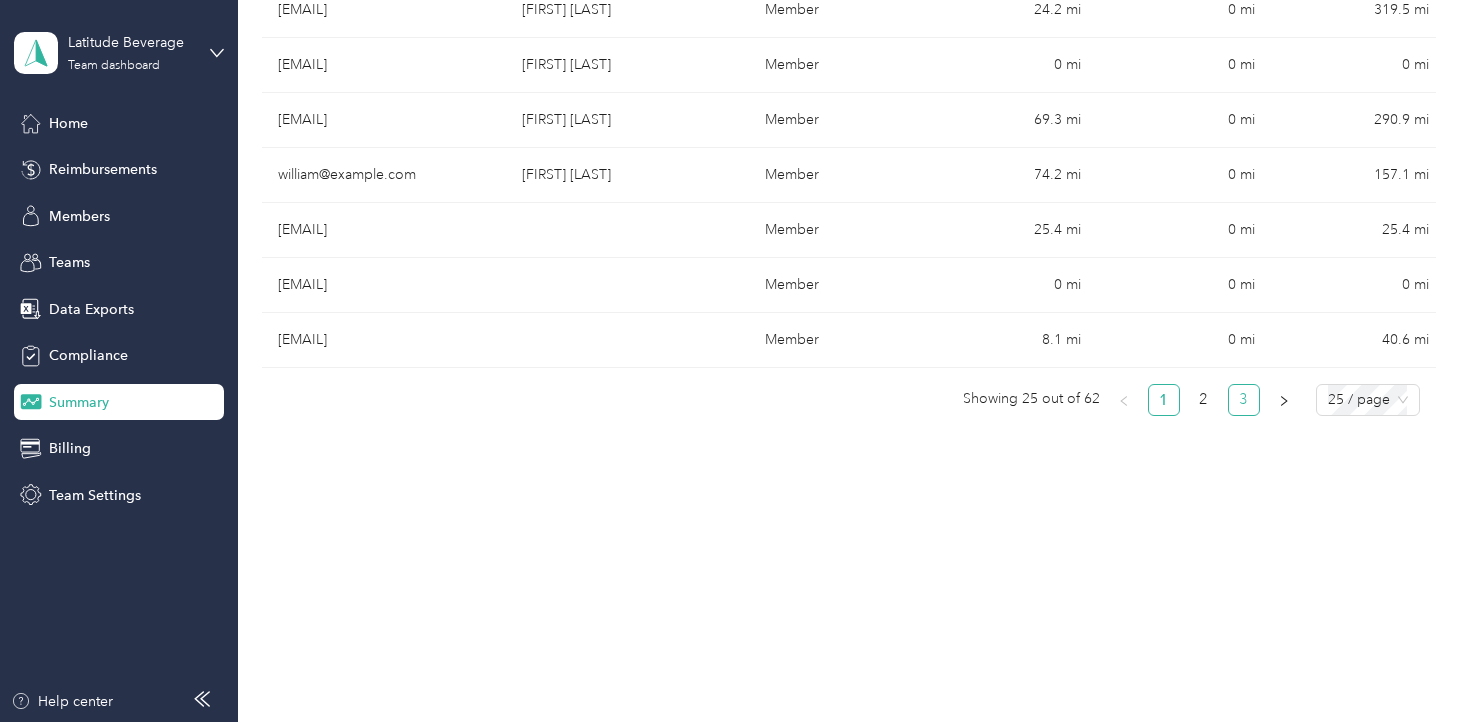click on "3" at bounding box center (1244, 400) 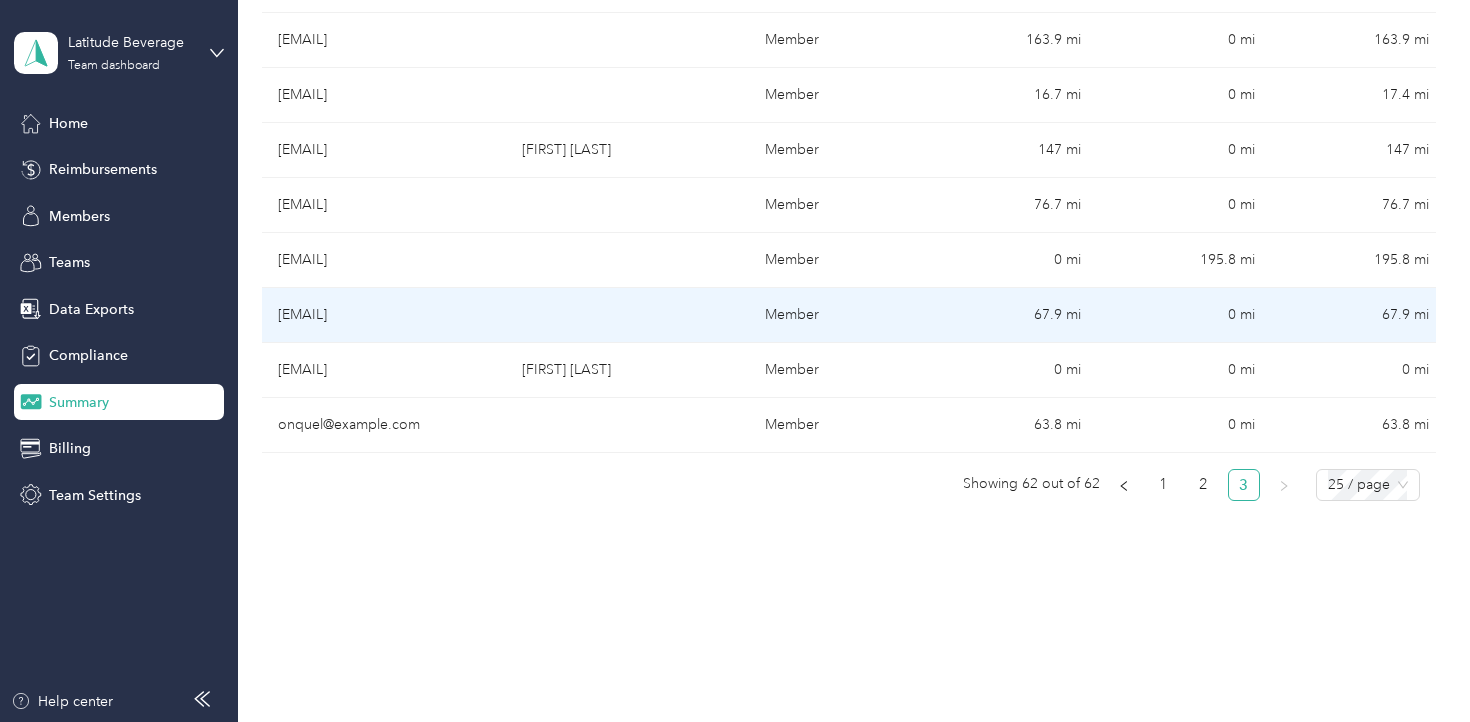 scroll, scrollTop: 704, scrollLeft: 0, axis: vertical 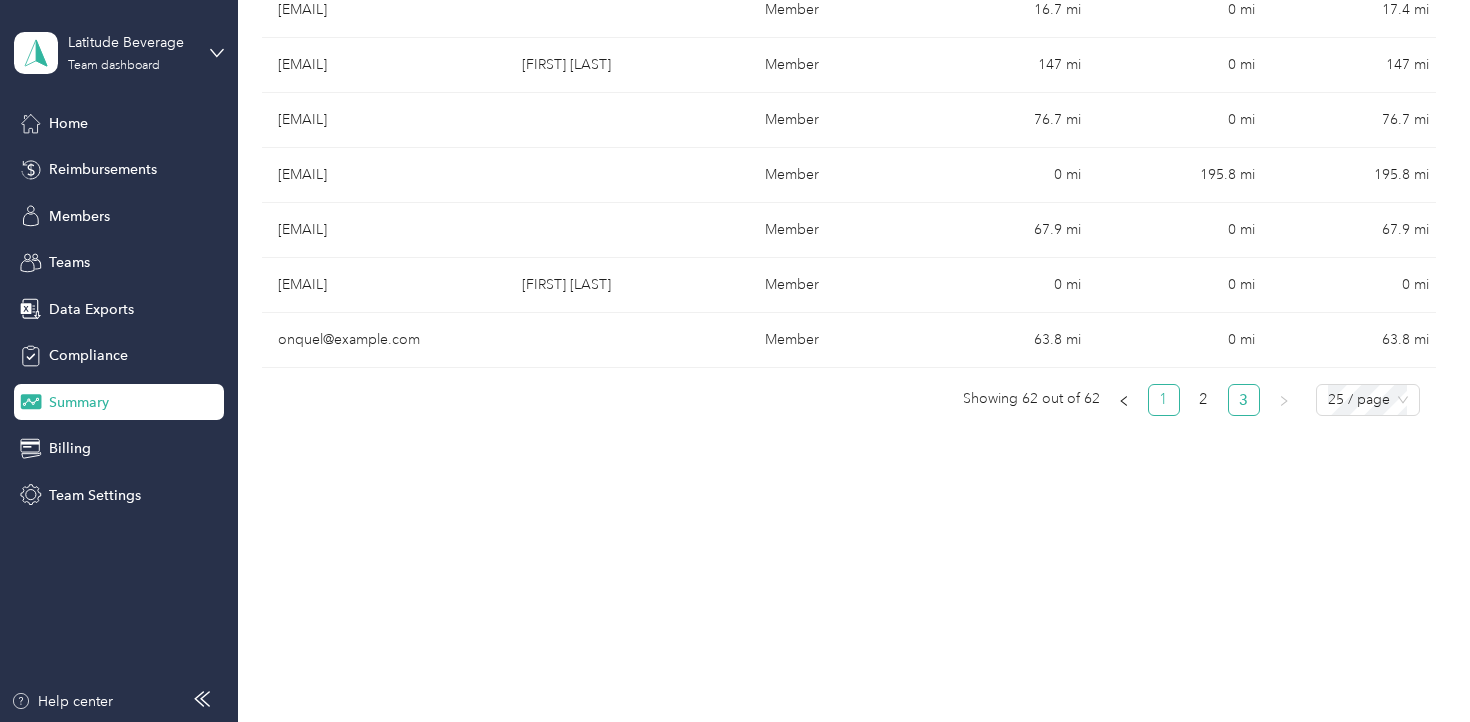 click on "1" at bounding box center (1164, 400) 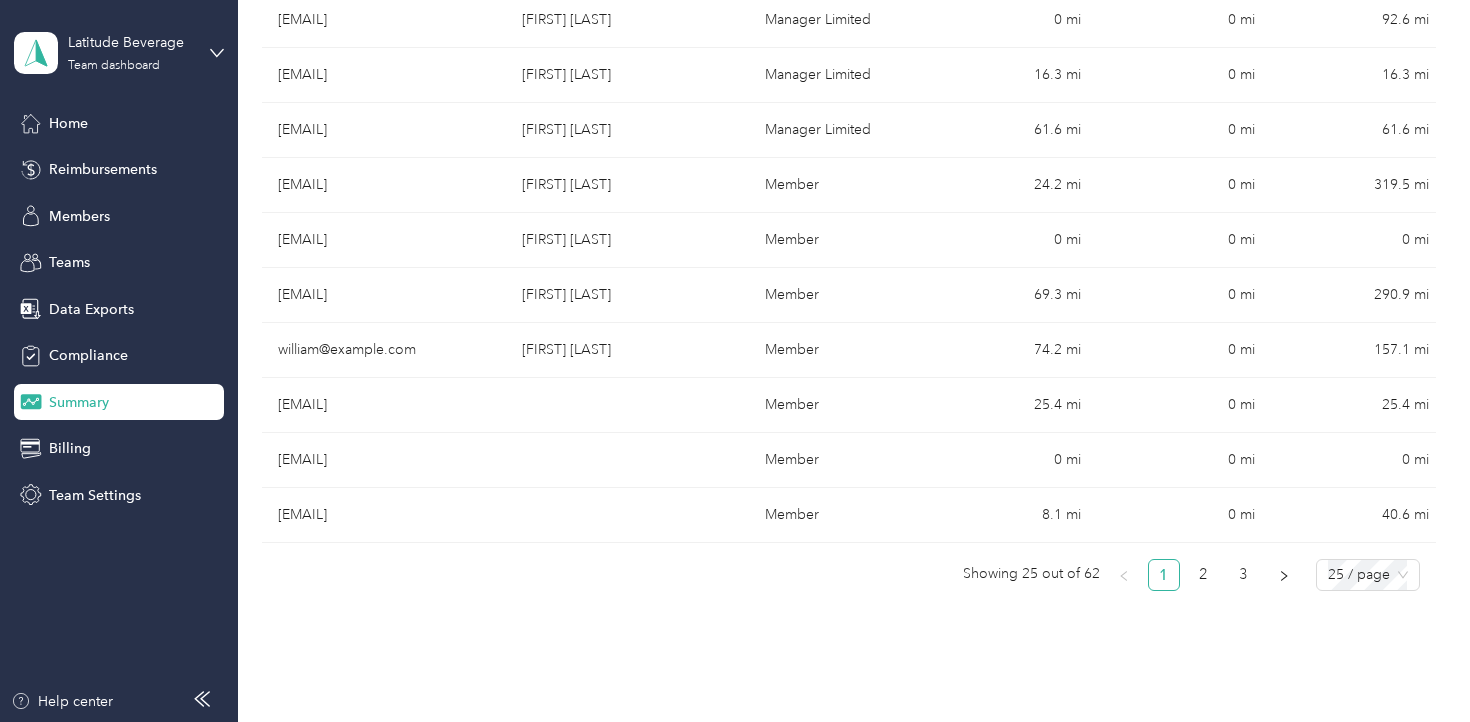 scroll, scrollTop: 1351, scrollLeft: 0, axis: vertical 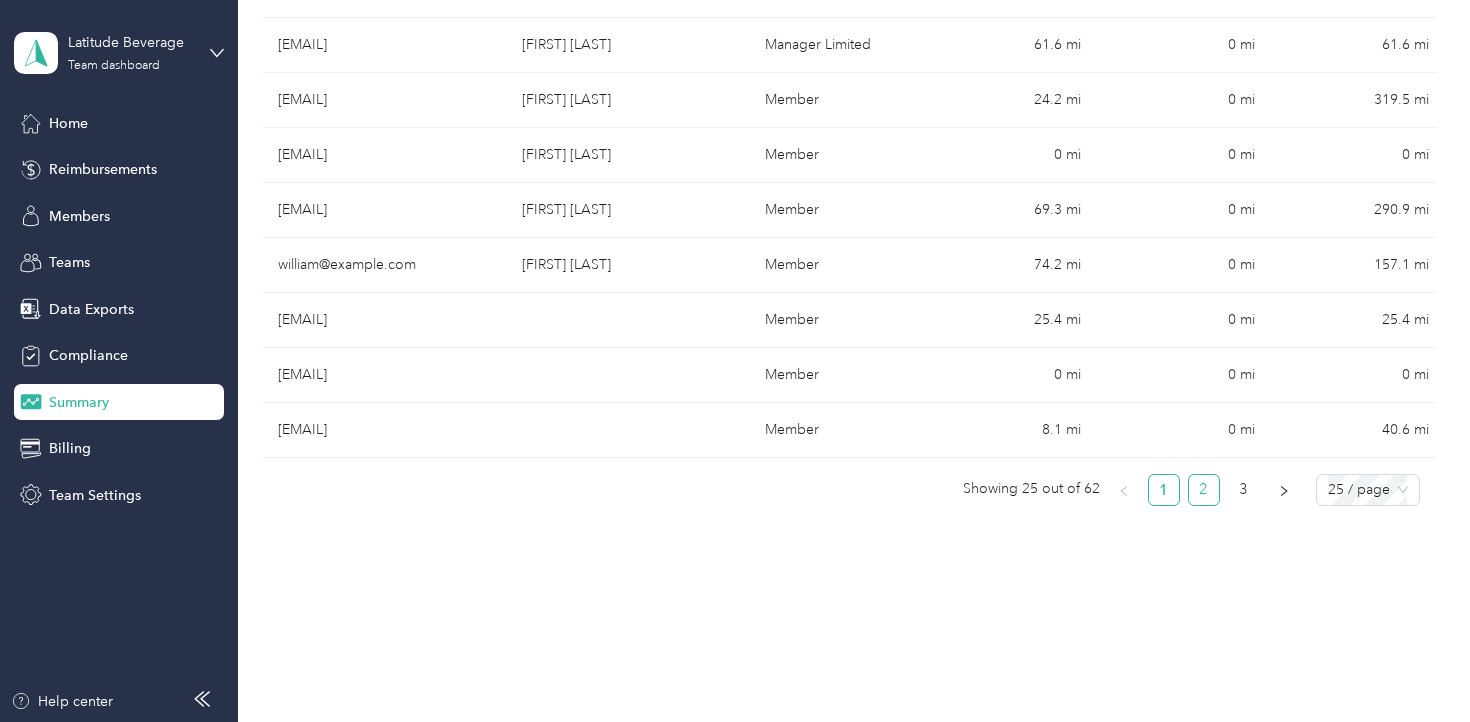 click on "2" at bounding box center [1204, 490] 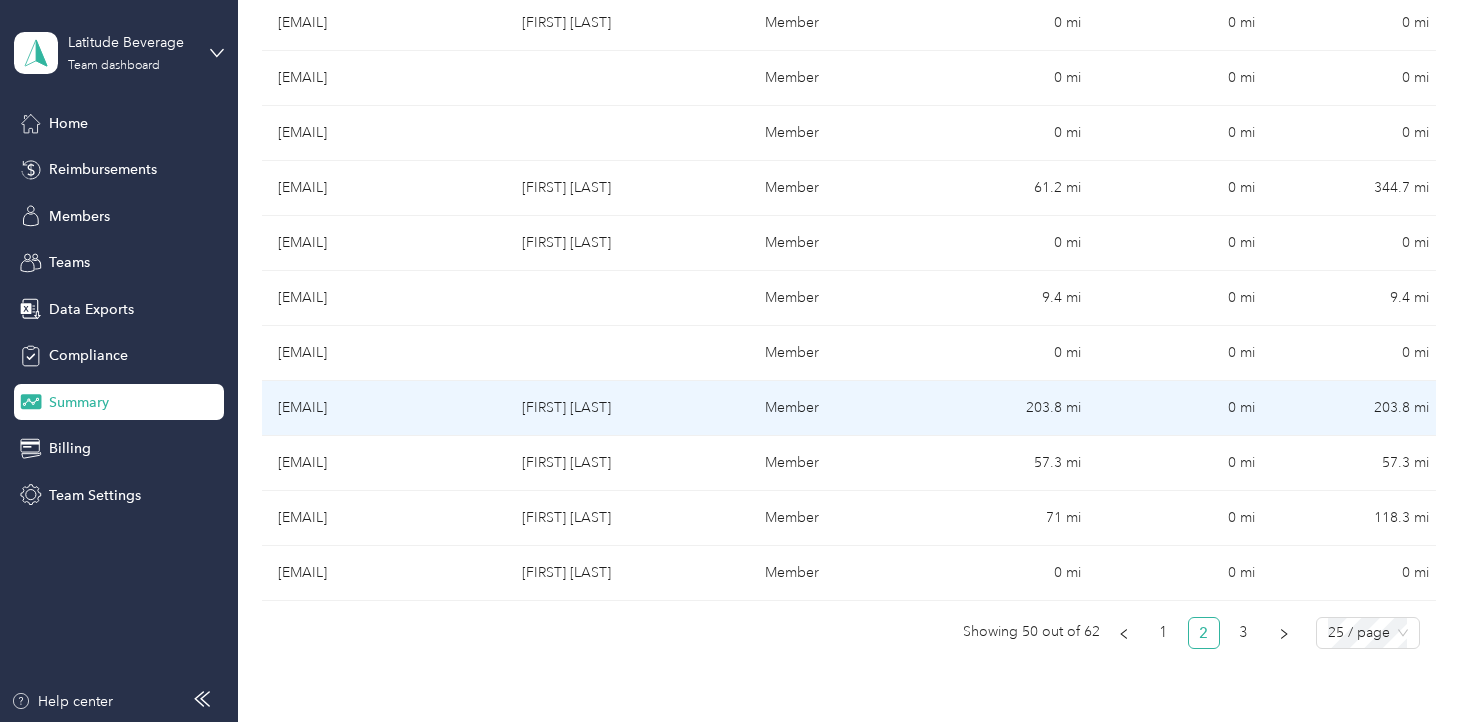 scroll, scrollTop: 1441, scrollLeft: 0, axis: vertical 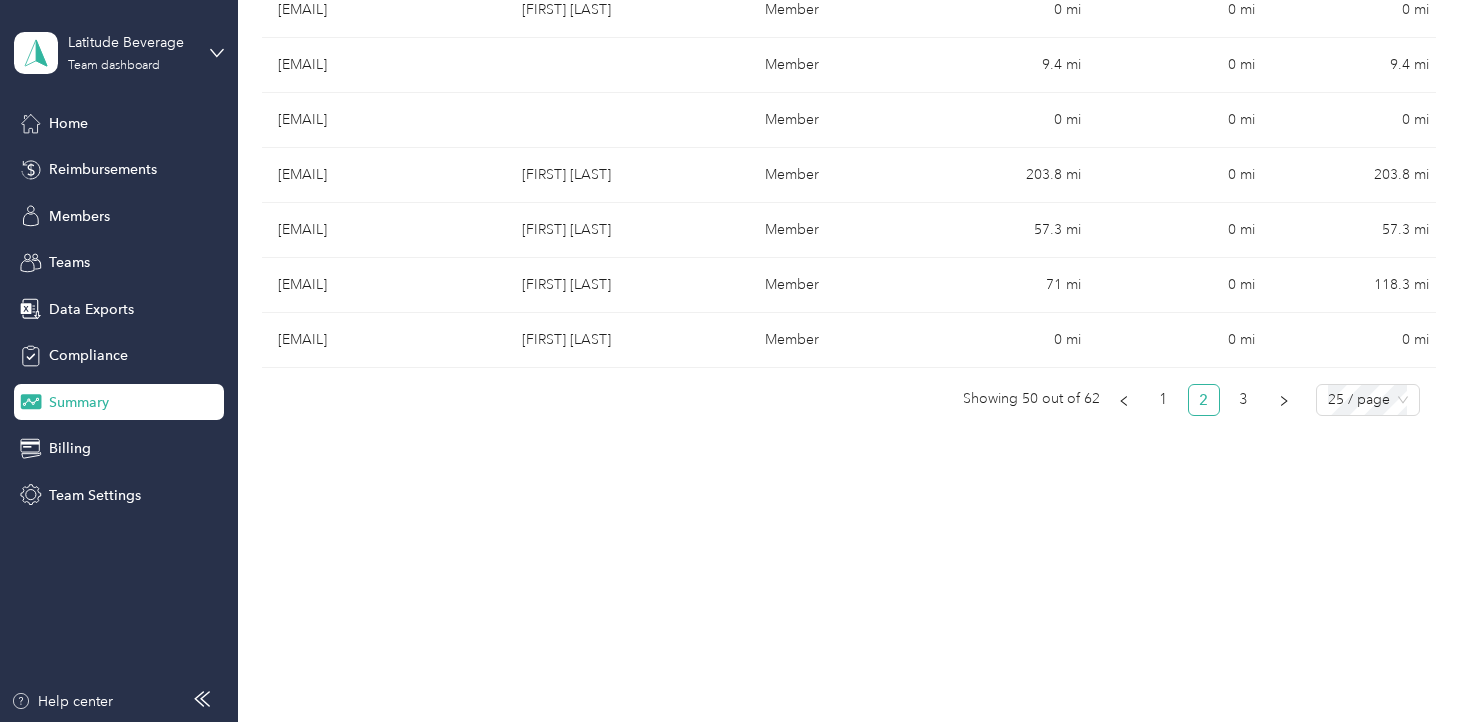 click on "Mileage summary Export [NUMBER] mi All miles [NUMBER] mi Team [NUMBER] mi Unclassified $[NUMBER] Expenses Edit columns Email Name Roles Team miles Unclassified miles Total miles             [EMAIL]   Member 0 mi 0 mi 0 mi [EMAIL] [FIRST] [LAST] Member 0 mi 0 mi 0 mi [EMAIL] [FIRST] [LAST] Member 0 mi 0 mi 0 mi [EMAIL] [FIRST] [LAST] Manager,  Super Admin 0 mi 0 mi 0 mi [EMAIL]   Manager 0 mi 0 mi 0 mi [EMAIL] [FIRST] [LAST] Member 0 mi 0 mi 0 mi [EMAIL] [FIRST] [LAST] Member 0 mi 0 mi 0 mi [EMAIL] [FIRST] [LAST]  Member 0 mi 0 mi 0 mi [EMAIL] [FIRST] [LAST] Member [NUMBER] mi [NUMBER] mi [NUMBER] mi [EMAIL] [FIRST] [LAST] Member [NUMBER] mi 0 mi [NUMBER] mi [EMAIL] [FIRST] [LAST] Member [NUMBER] mi 0 mi [NUMBER] mi [EMAIL] [FIRST] [LAST] Member 0 mi 0 mi 0 mi [EMAIL]   Member [NUMBER] mi 0 mi [NUMBER] mi" at bounding box center [849, -408] 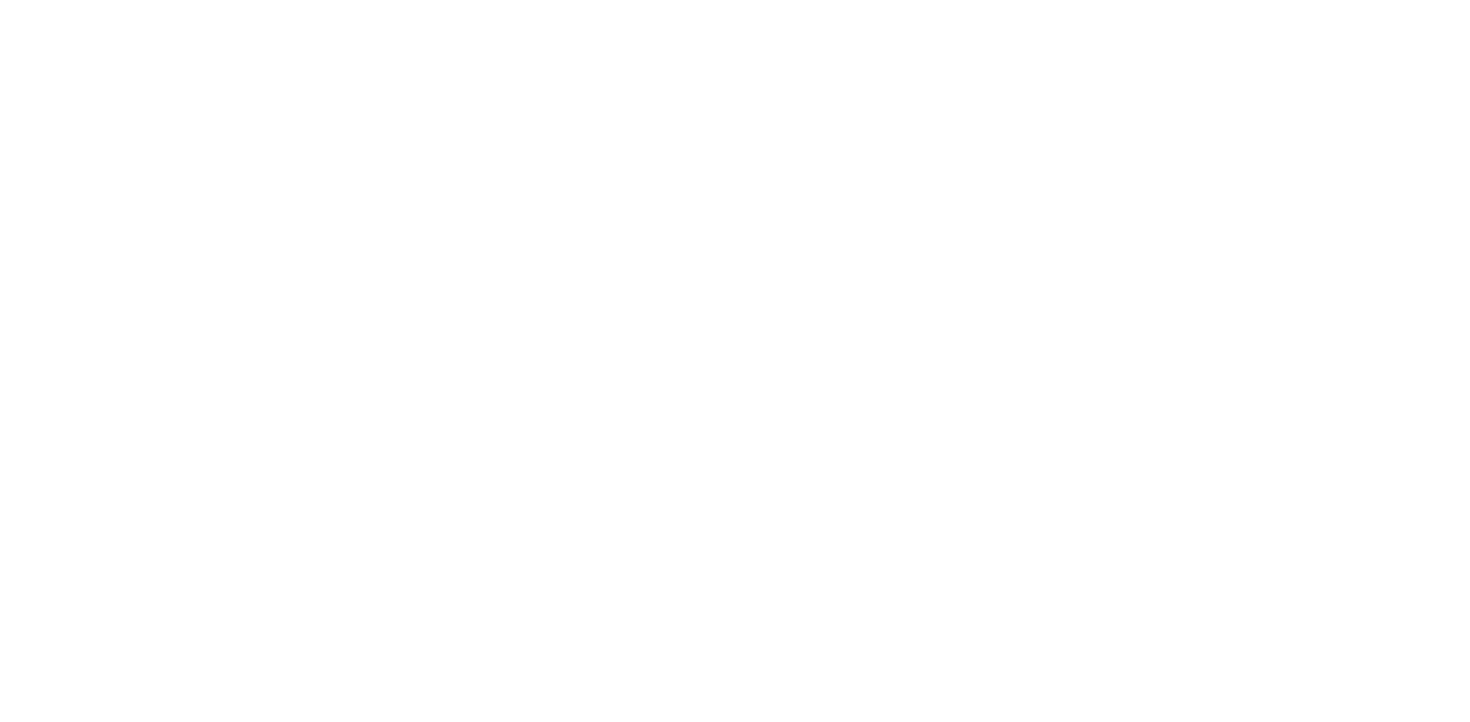 scroll, scrollTop: 0, scrollLeft: 0, axis: both 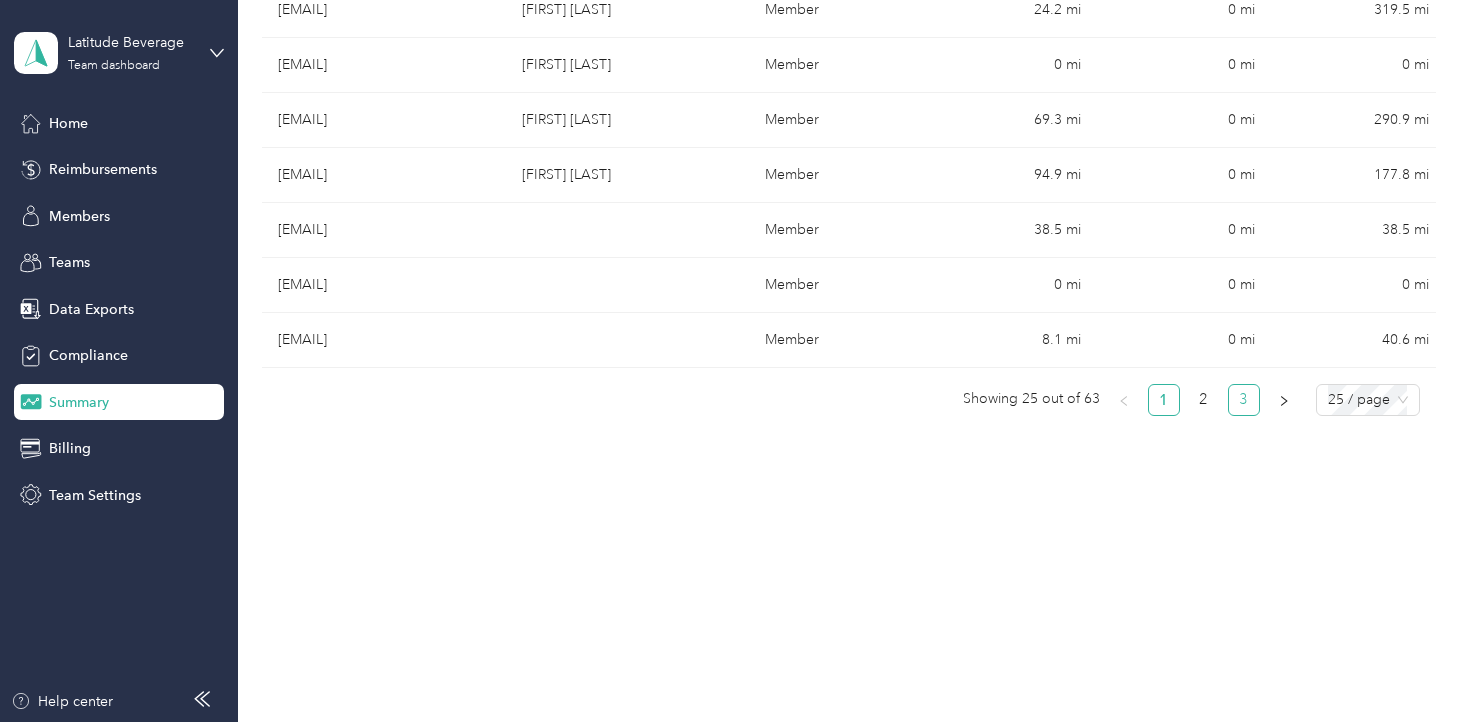 click on "3" at bounding box center [1244, 400] 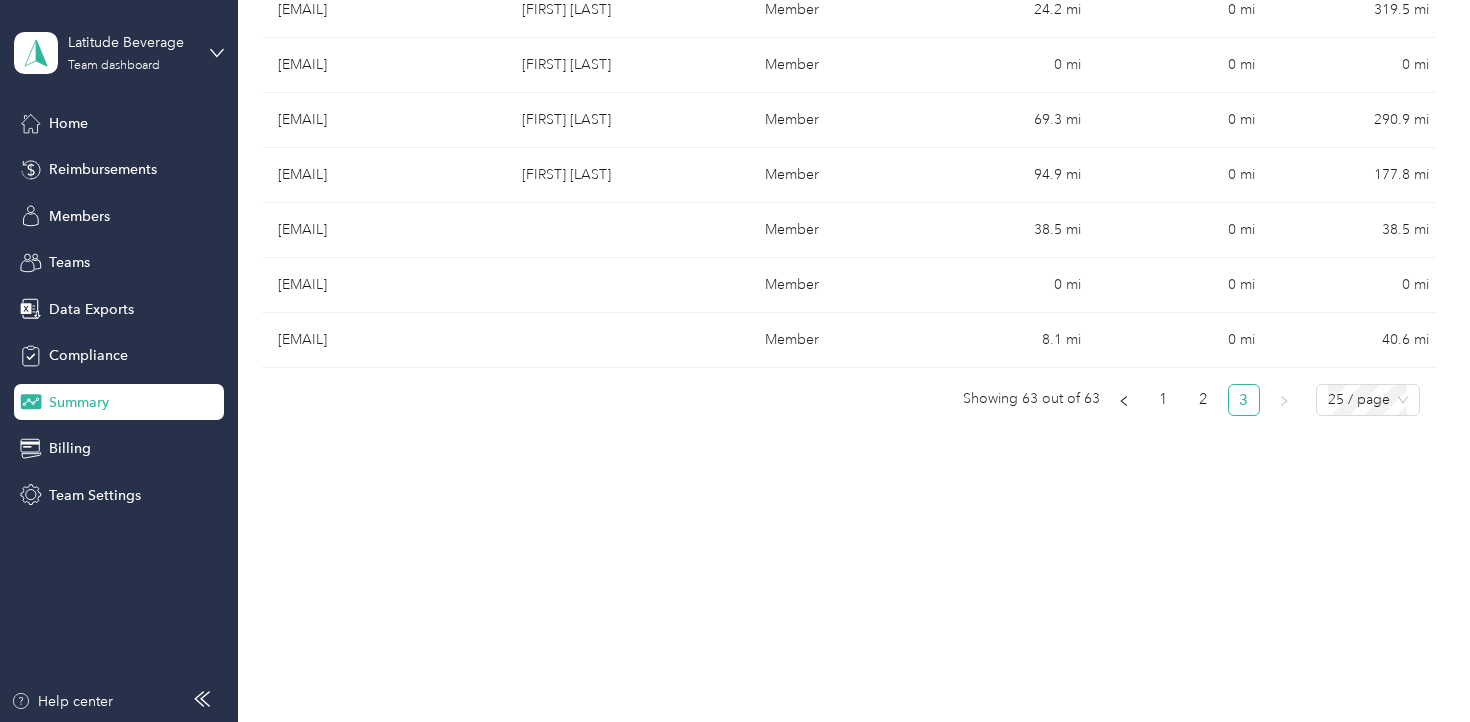 scroll, scrollTop: 759, scrollLeft: 0, axis: vertical 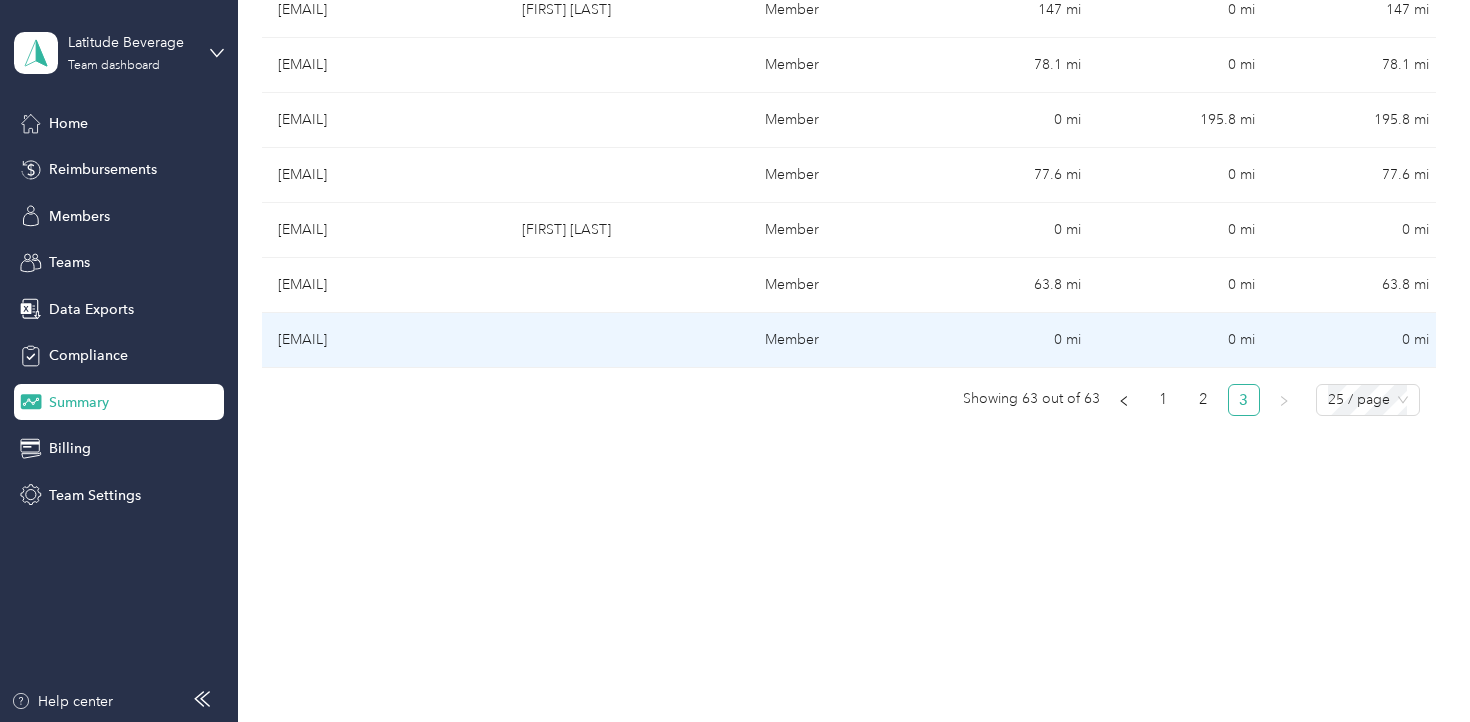click on "[EMAIL]" at bounding box center [384, 340] 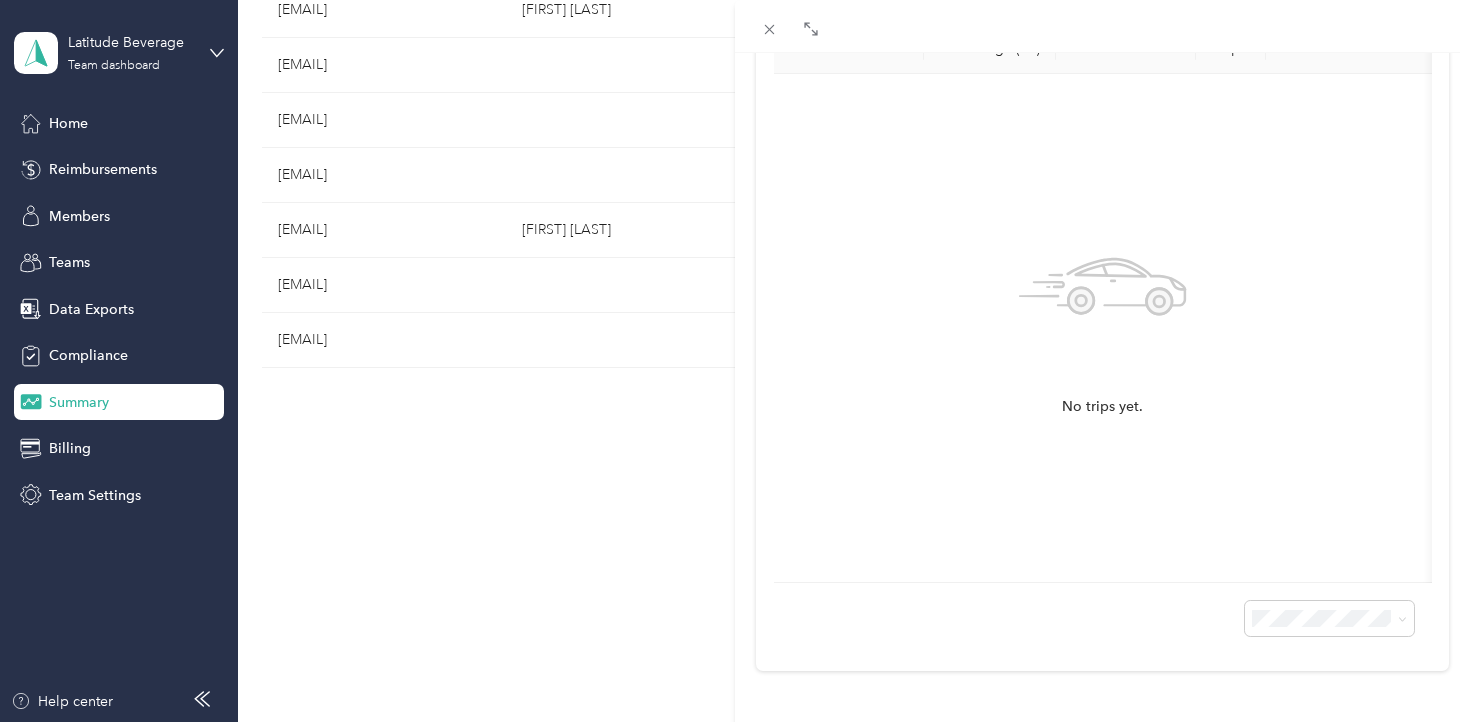 scroll, scrollTop: 0, scrollLeft: 0, axis: both 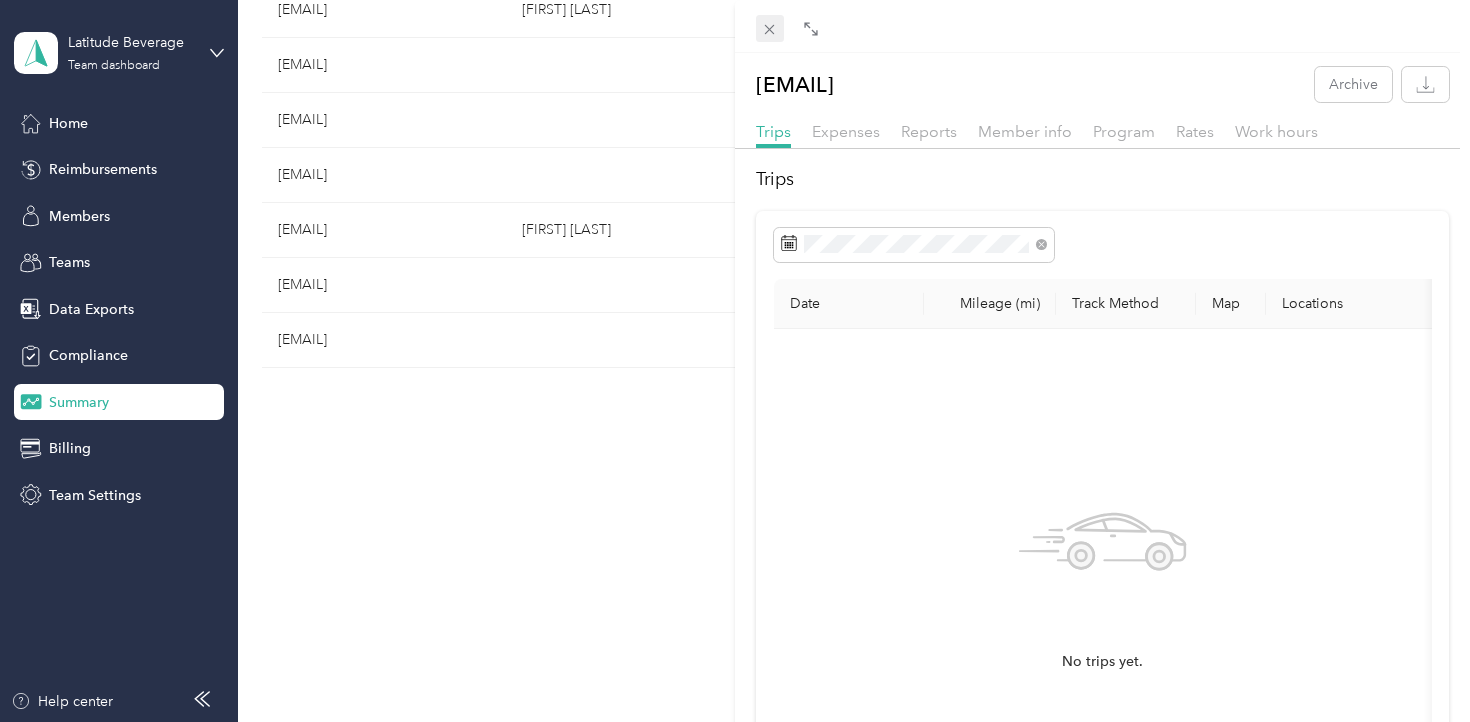 click 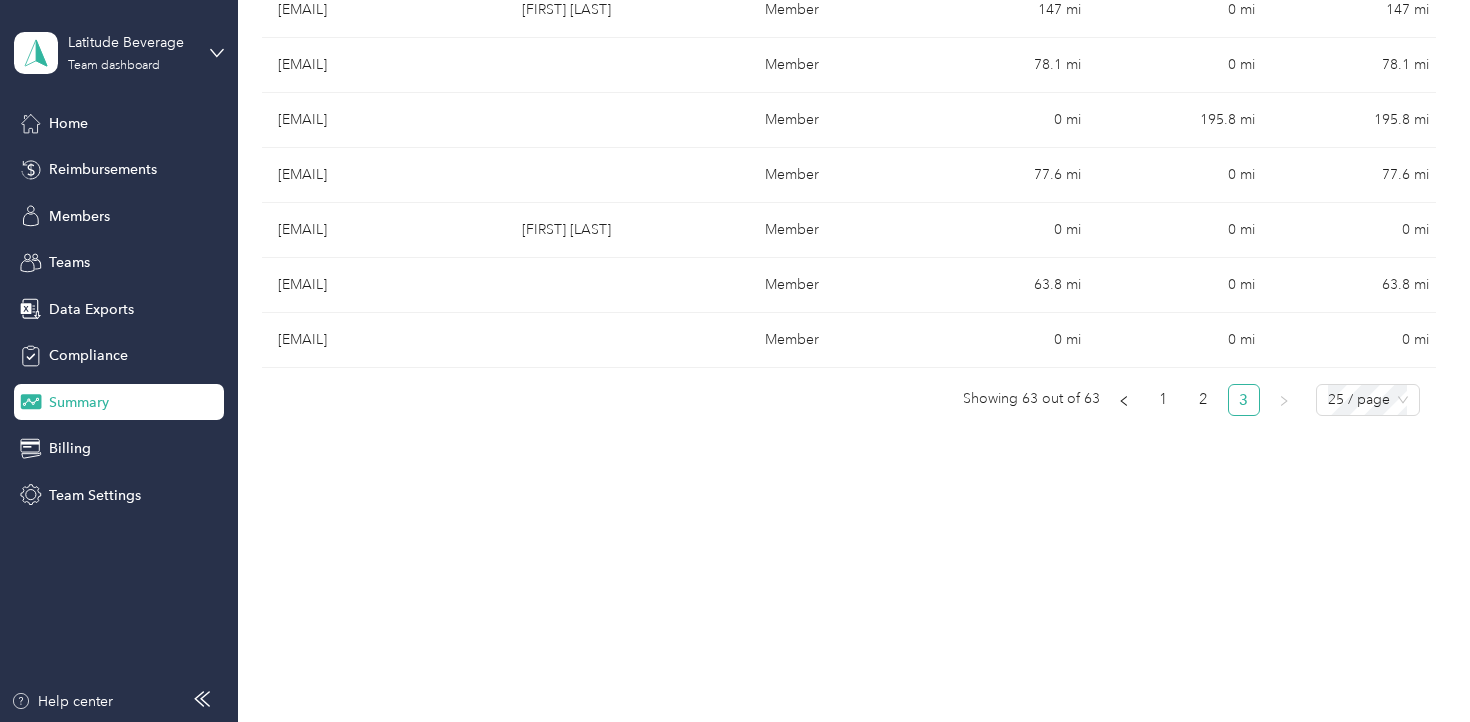 click on "Export 4,814.5 mi All miles 2,592.4 mi Team 303.2 mi Unclassified $0.00 Expenses Edit columns Email Name Roles Team miles Unclassified miles Total miles             [EMAIL] [FIRST] [LAST] Member 51 mi 0 mi 121.5 mi [EMAIL] [FIRST] [LAST] Member 42.6 mi 0 mi 42.6 mi [EMAIL]   Member 0 mi 0 mi 0 mi [EMAIL]   Member 93.7 mi 0 mi 93.7 mi [EMAIL]   Member 163.9 mi 0 mi 163.9 mi [EMAIL]   Member 16.7 mi 0 mi 17.4 mi [EMAIL] [FIRST]  [LAST] Member 147 mi 0 mi 147 mi [EMAIL]   Member 78.1 mi 0 mi 78.1 mi [EMAIL]   Member 0 mi 195.8 mi 195.8 mi [EMAIL]   Member 77.6 mi 0 mi 77.6 mi [EMAIL] [FIRST]  [LAST] Member 0 mi 0 mi 0 mi [EMAIL]   Member 63.8 mi 0 mi 63.8 mi [EMAIL]   Member 0 mi 0 mi 0 mi Showing 63 out of 63 1 2 3 25 / page" at bounding box center [848, -77] 